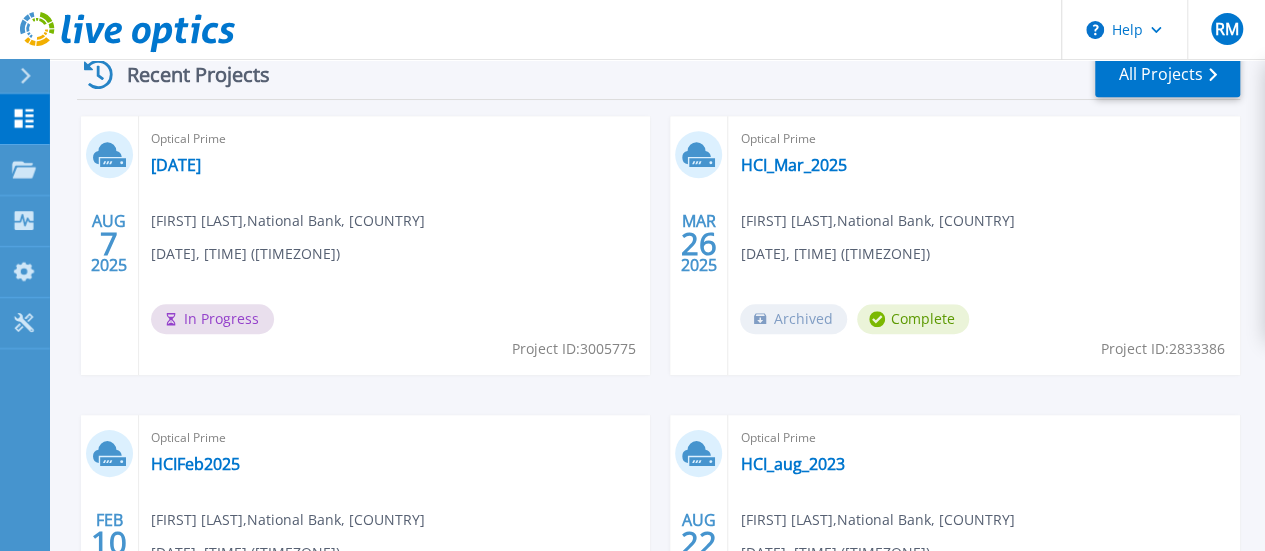 scroll, scrollTop: 600, scrollLeft: 0, axis: vertical 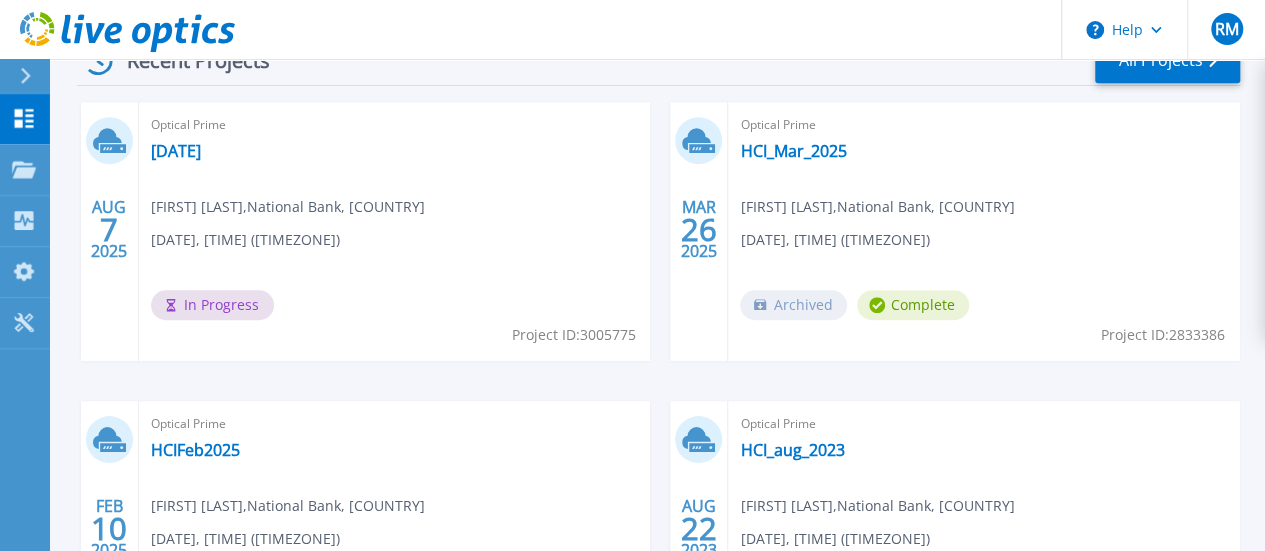 click on "Optical Prime Aug-7-2025 Renken Muinde ,  National Bank, Kenya 08/07/2025, 09:27 (+03:00) In Progress Project ID:  3005775" at bounding box center [395, 231] 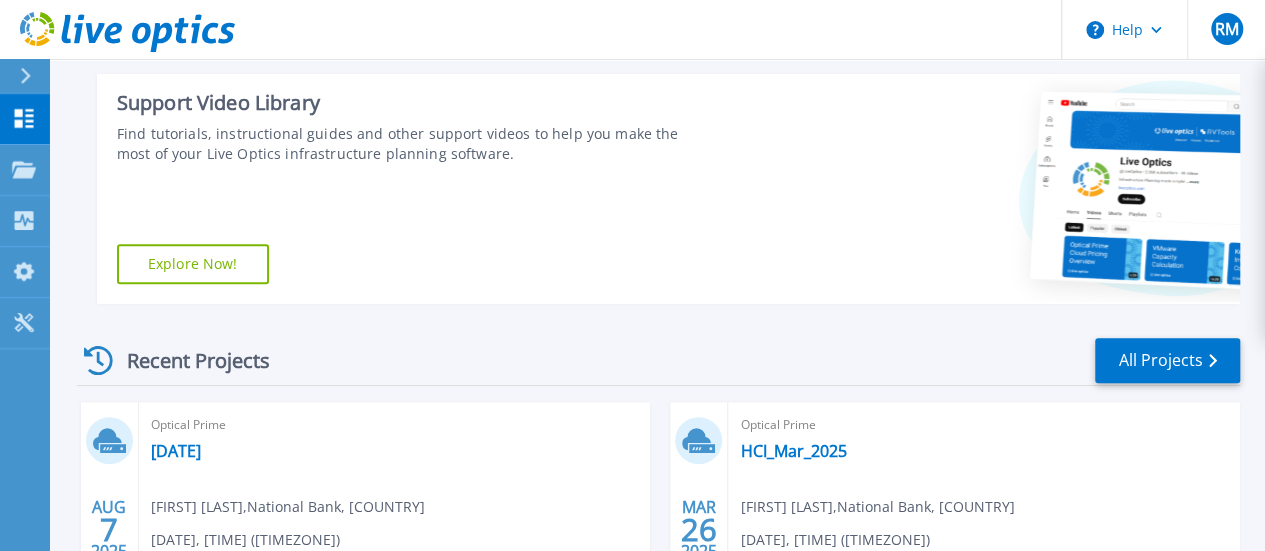 scroll, scrollTop: 600, scrollLeft: 0, axis: vertical 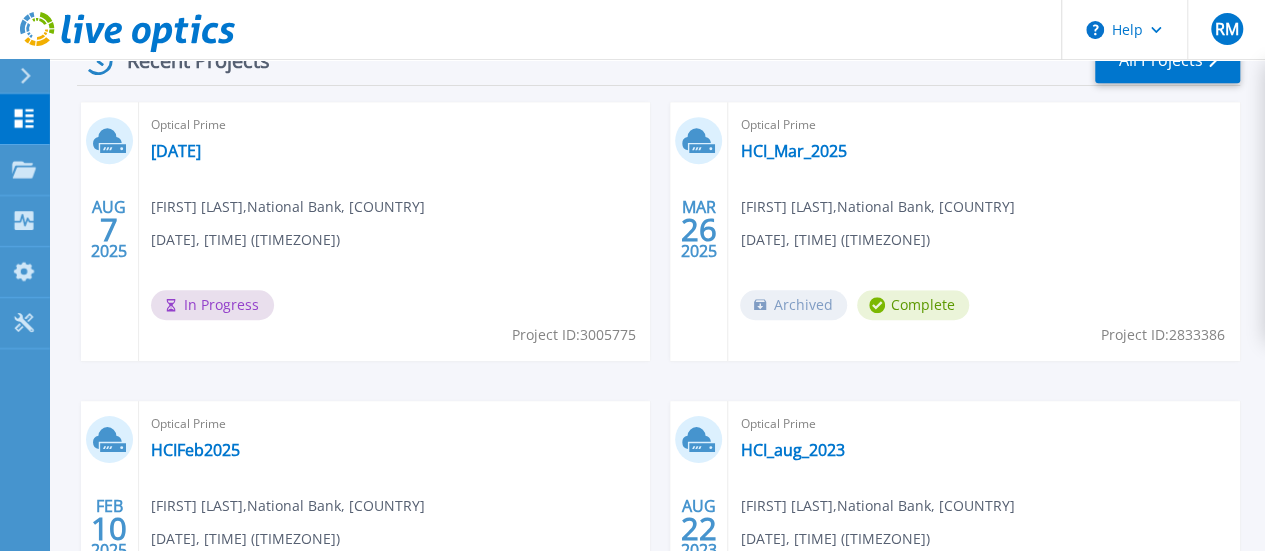 click on "In Progress" at bounding box center (212, 305) 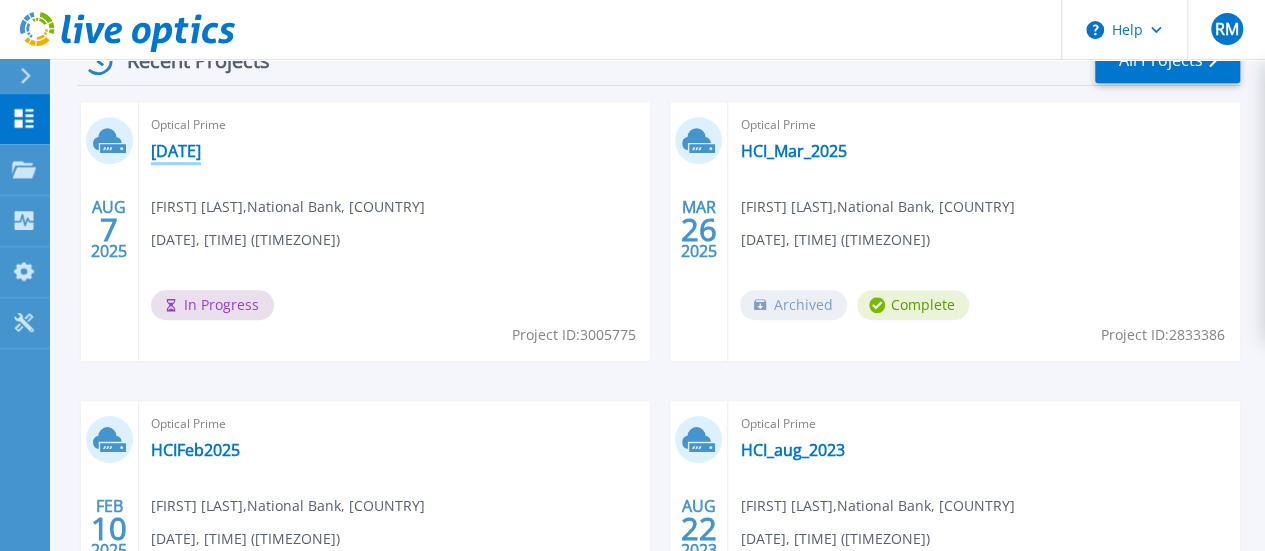 click on "[MONTH]-[DAY]-[YEAR]" at bounding box center [176, 151] 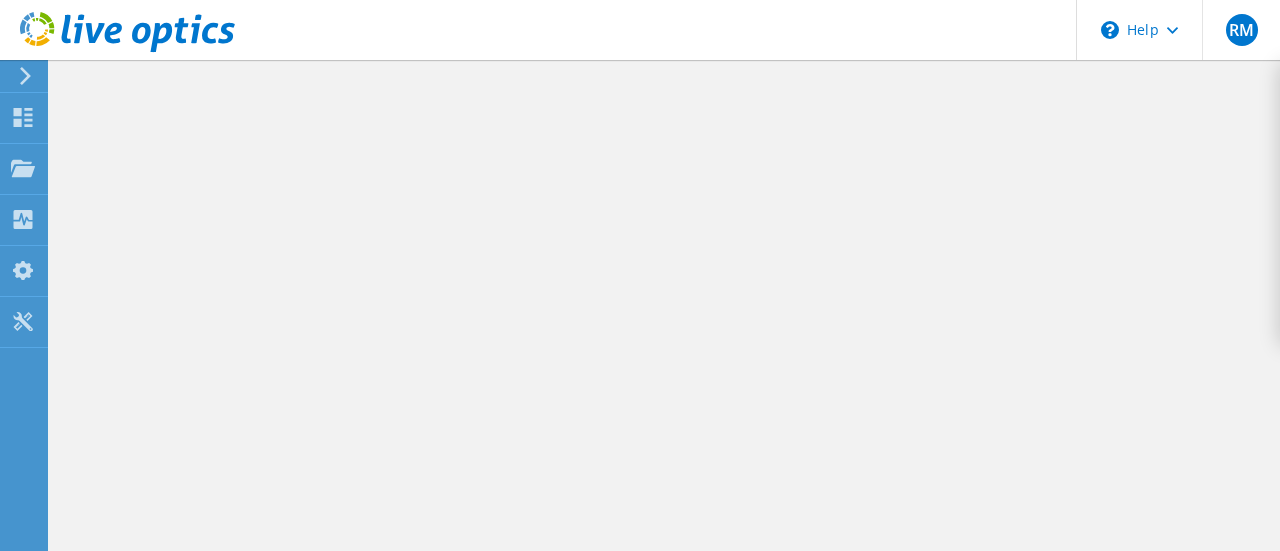 scroll, scrollTop: 0, scrollLeft: 0, axis: both 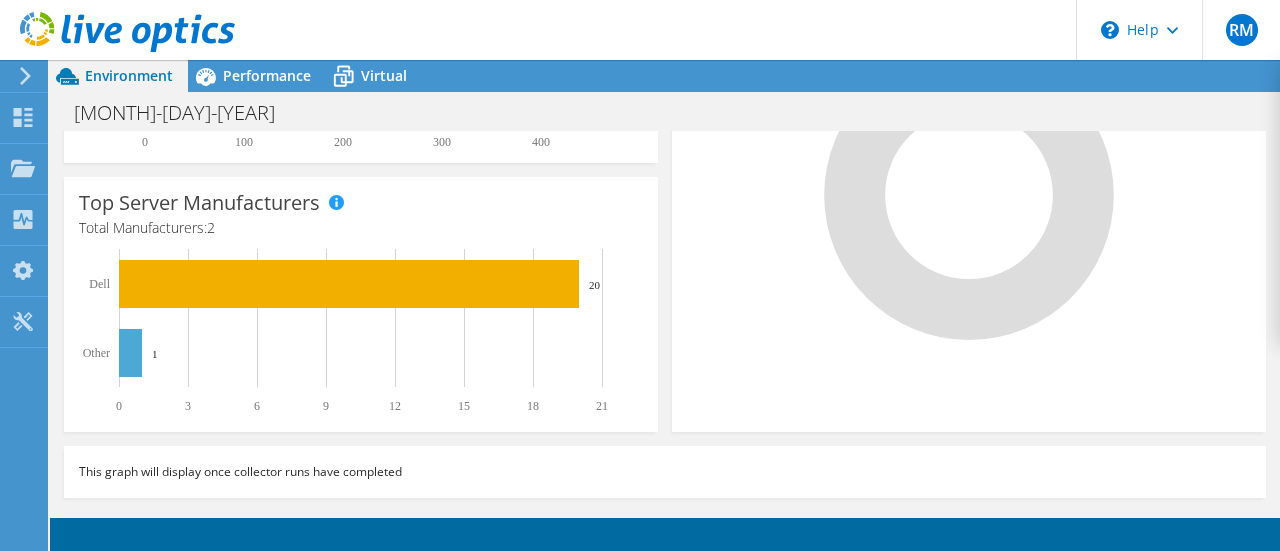 click at bounding box center [969, 178] 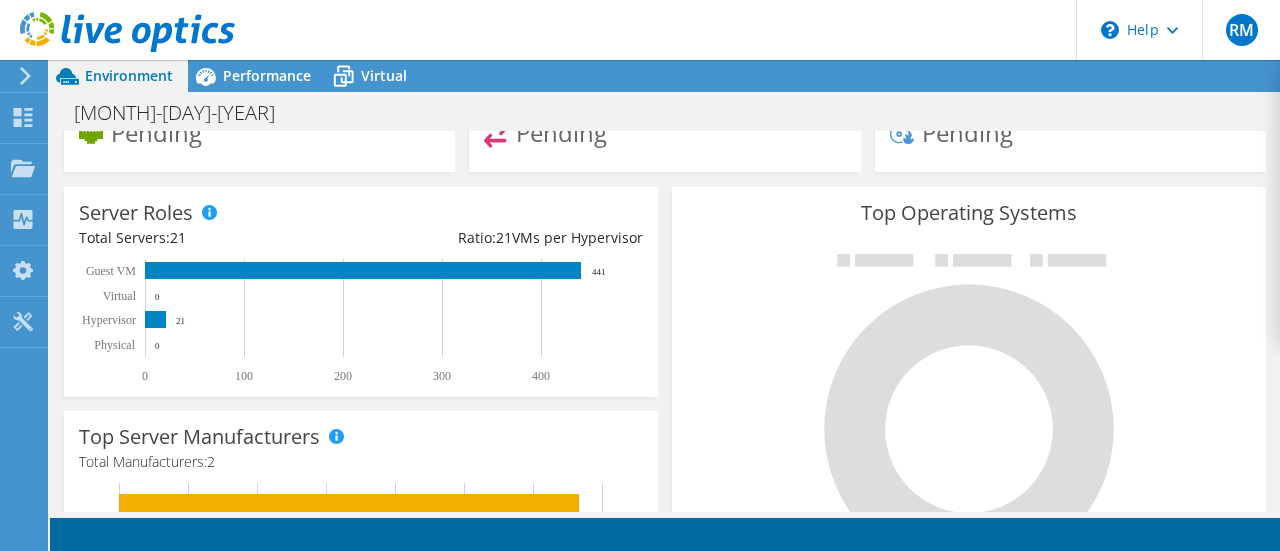 scroll, scrollTop: 200, scrollLeft: 0, axis: vertical 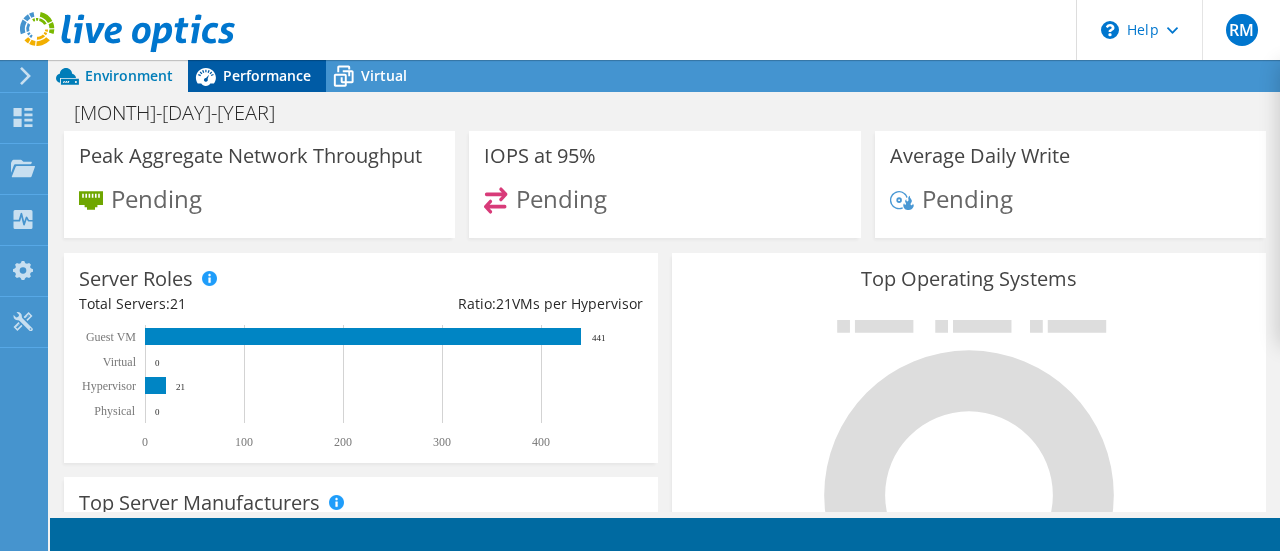 click on "Performance" at bounding box center [267, 75] 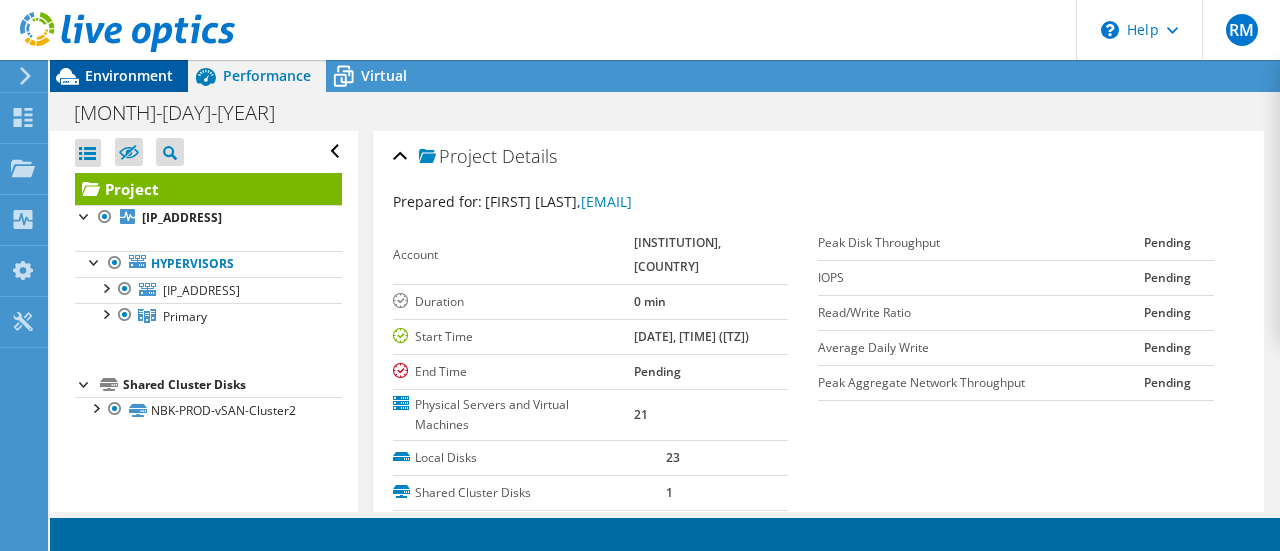 click on "Environment" at bounding box center (129, 75) 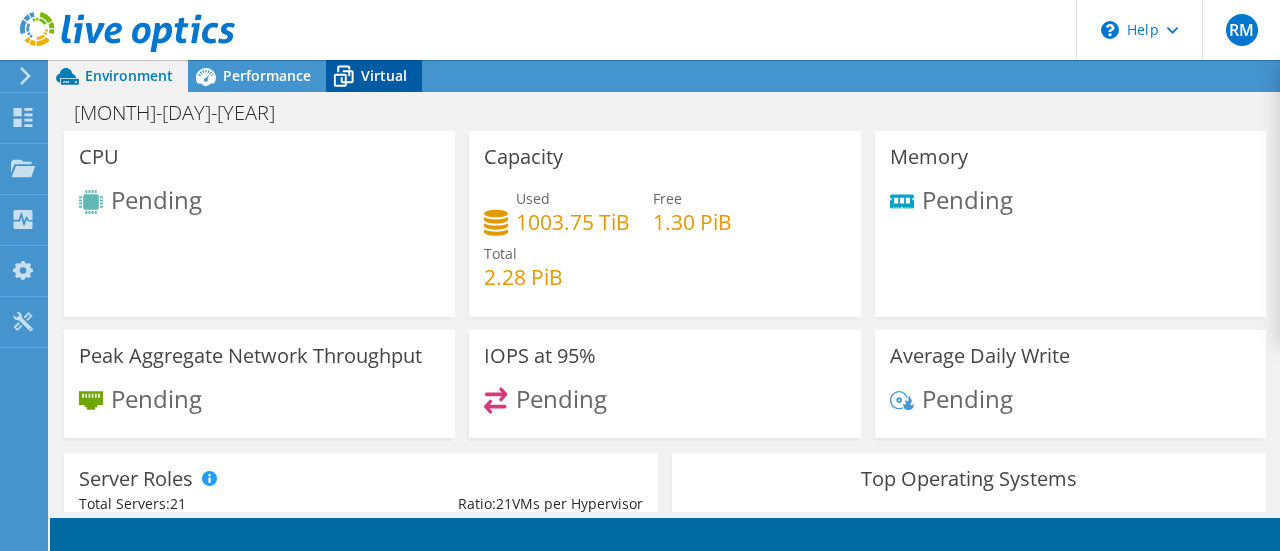 click on "Virtual" at bounding box center (384, 75) 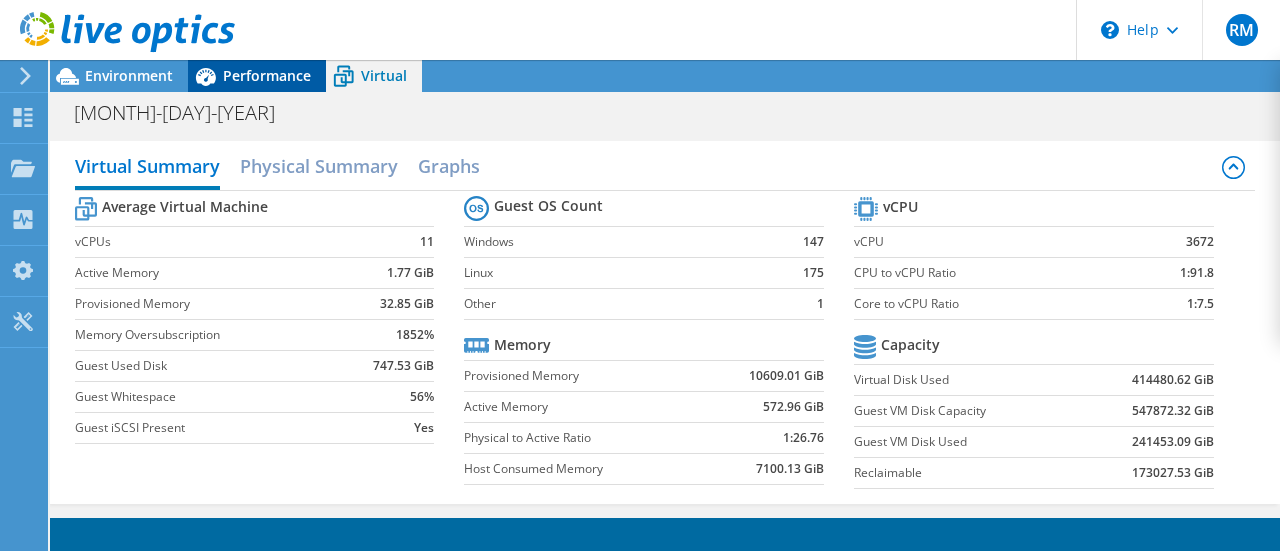 click on "Performance" at bounding box center [267, 75] 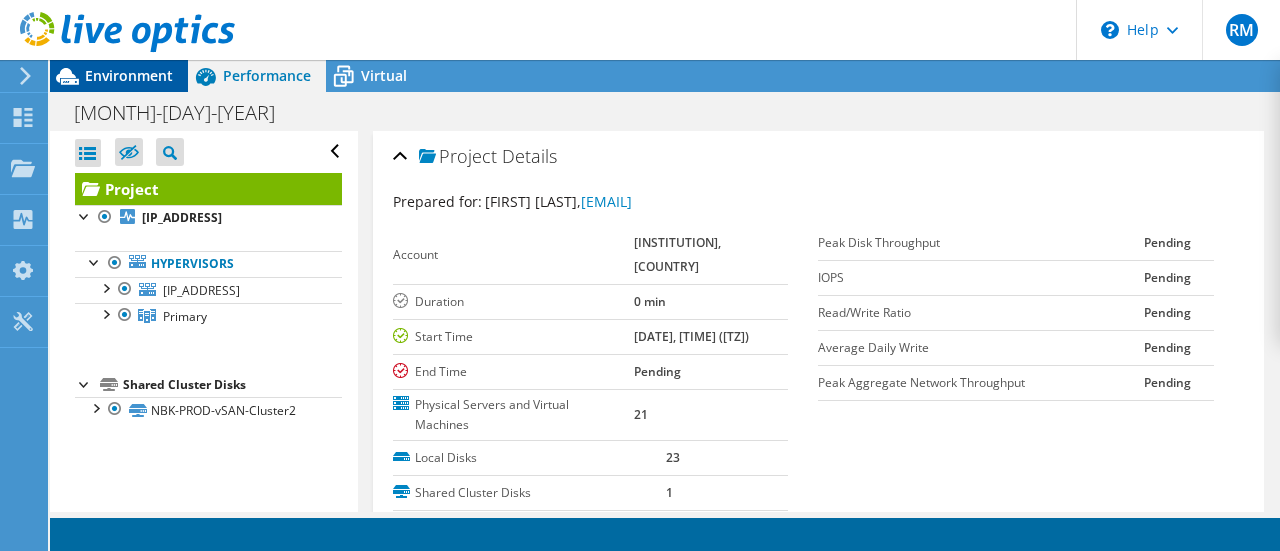 click on "Environment" at bounding box center [119, 76] 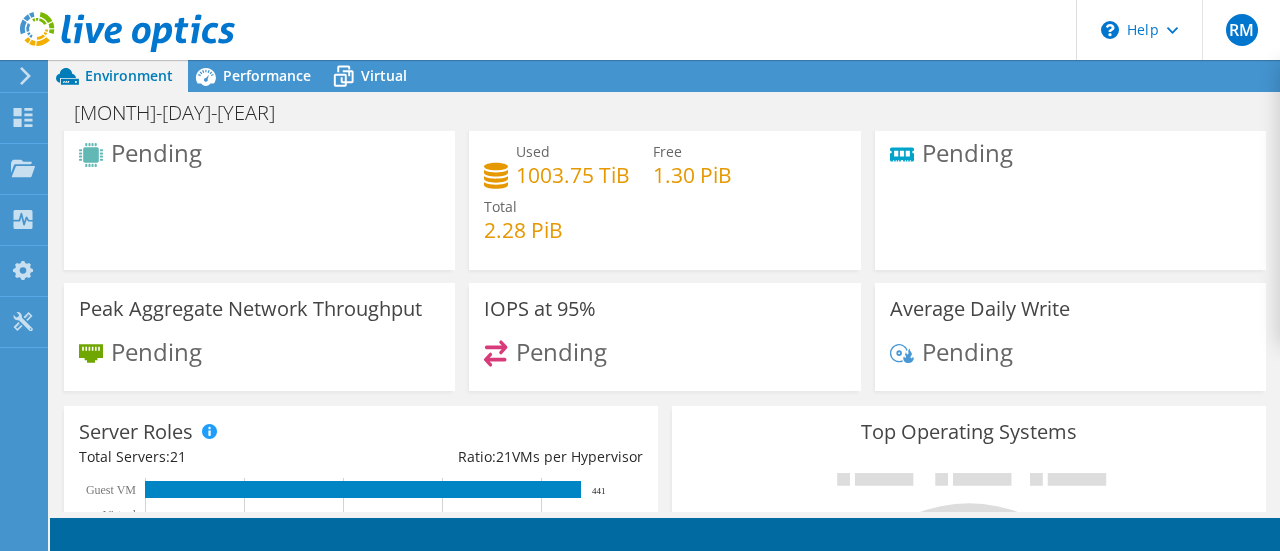 scroll, scrollTop: 0, scrollLeft: 0, axis: both 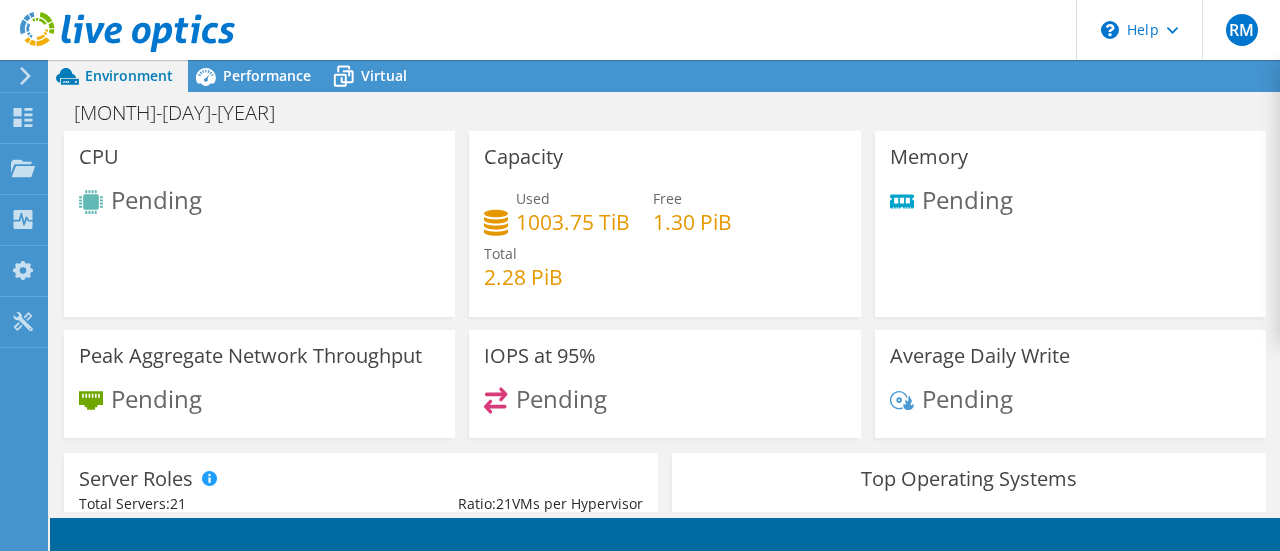 click on "IOPS at 95%
Pending" at bounding box center (664, 384) 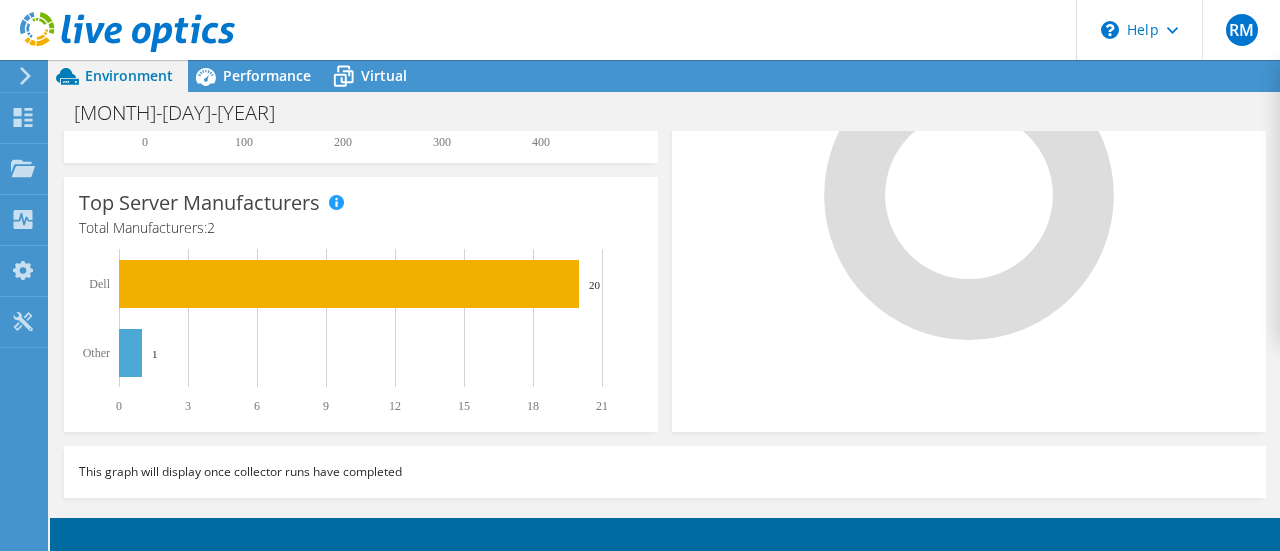 scroll, scrollTop: 0, scrollLeft: 0, axis: both 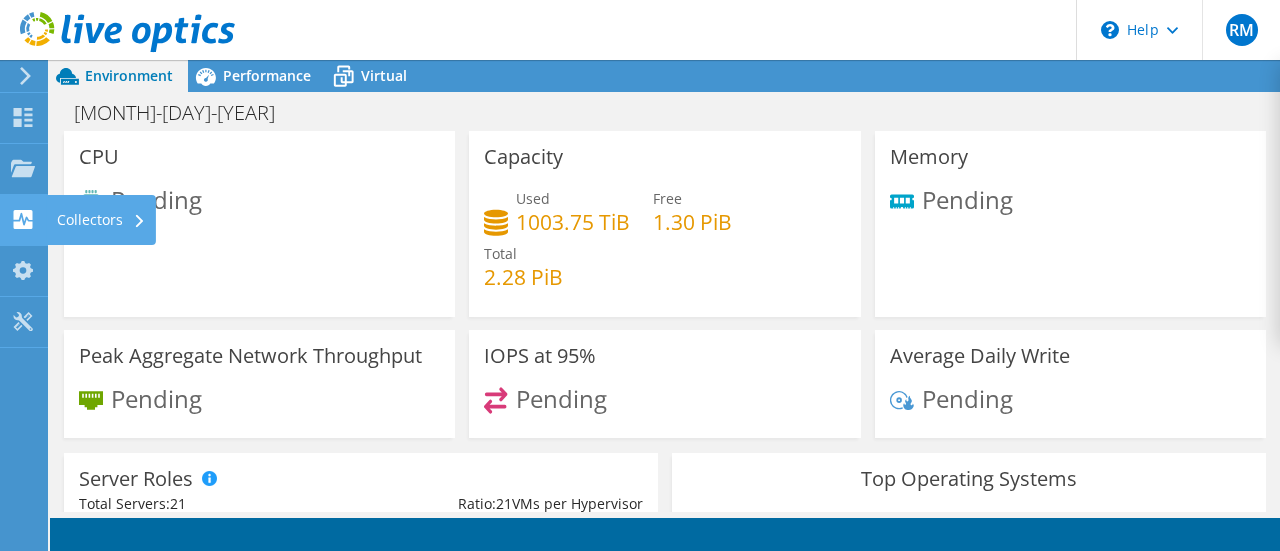 click 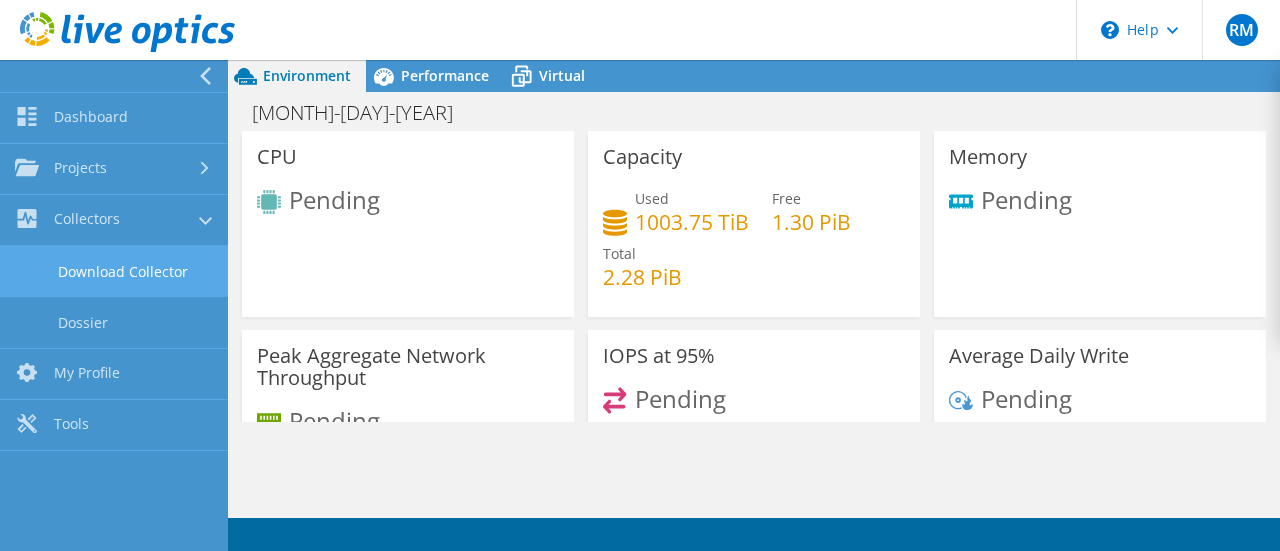 click on "Download Collector" at bounding box center [114, 271] 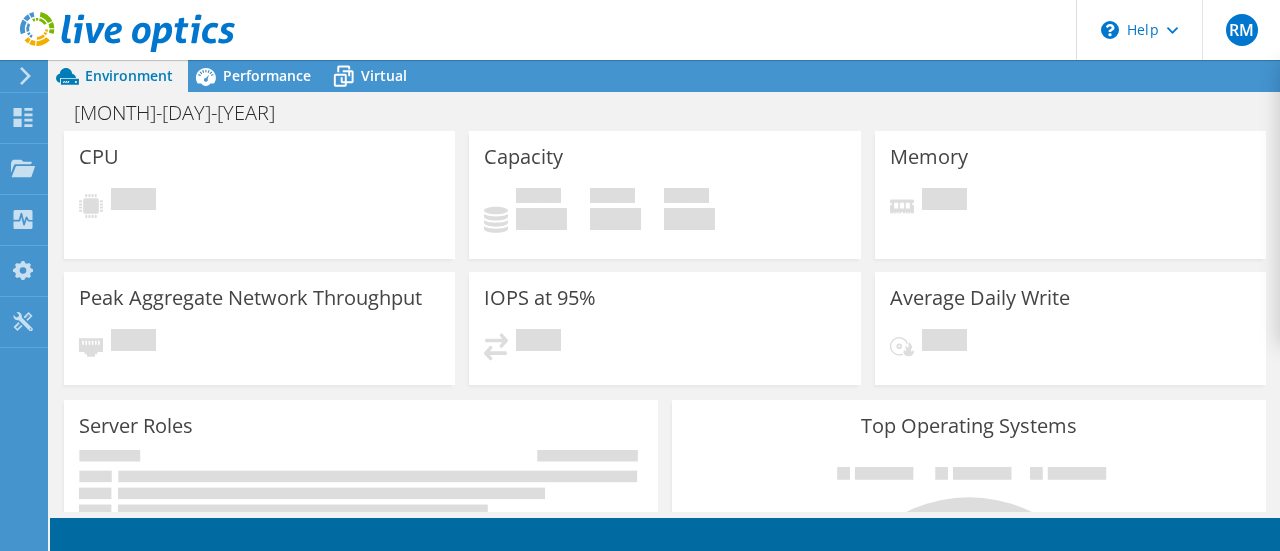scroll, scrollTop: 0, scrollLeft: 0, axis: both 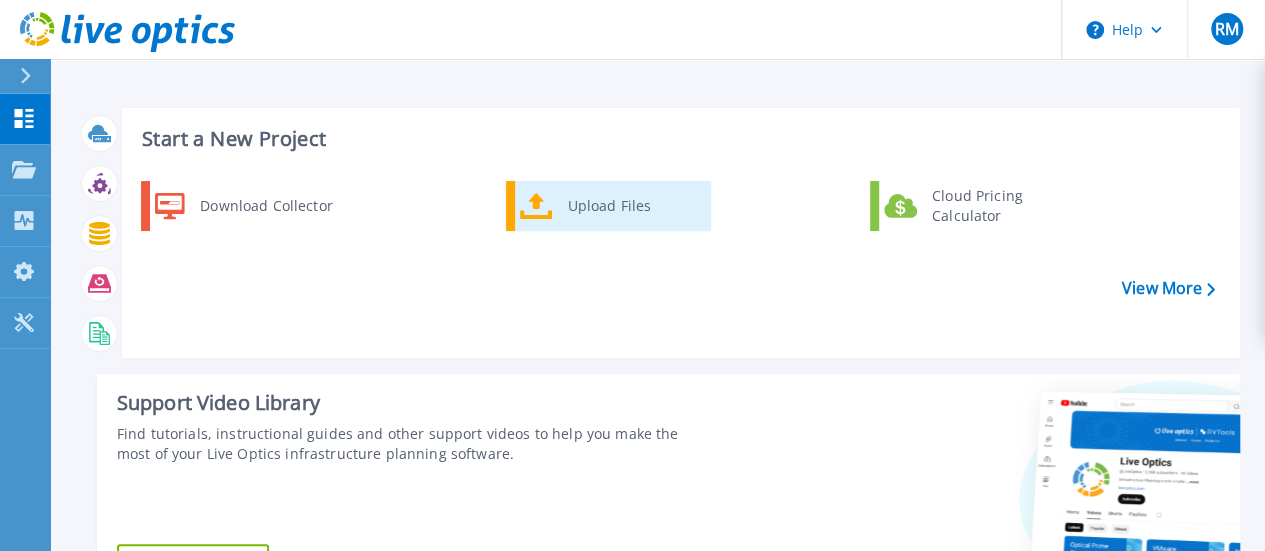 click on "Upload Files" at bounding box center (632, 206) 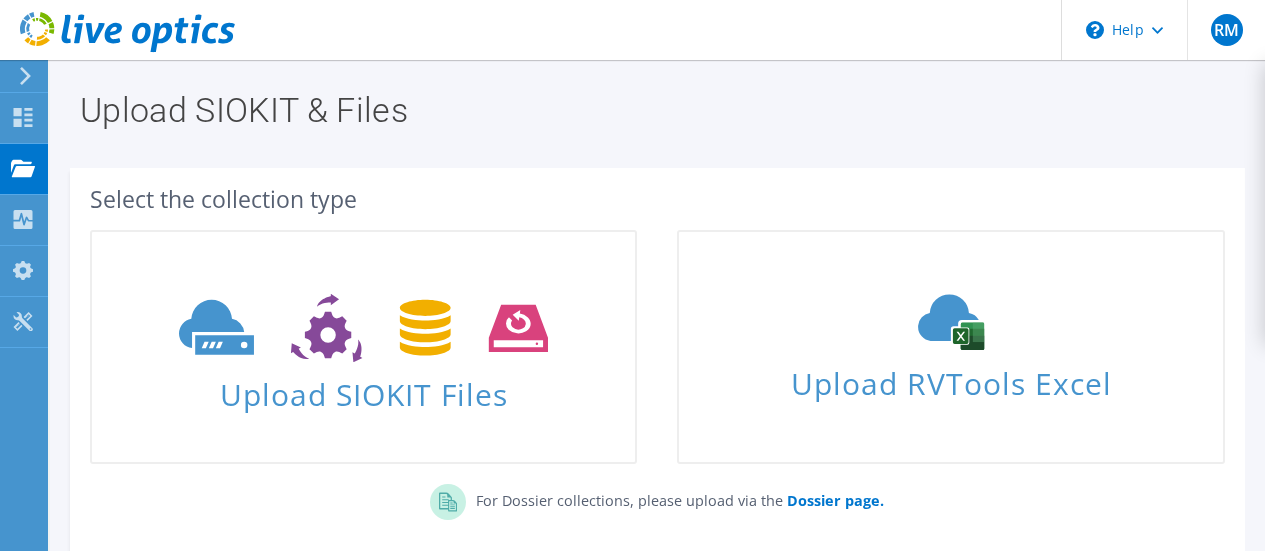 scroll, scrollTop: 0, scrollLeft: 0, axis: both 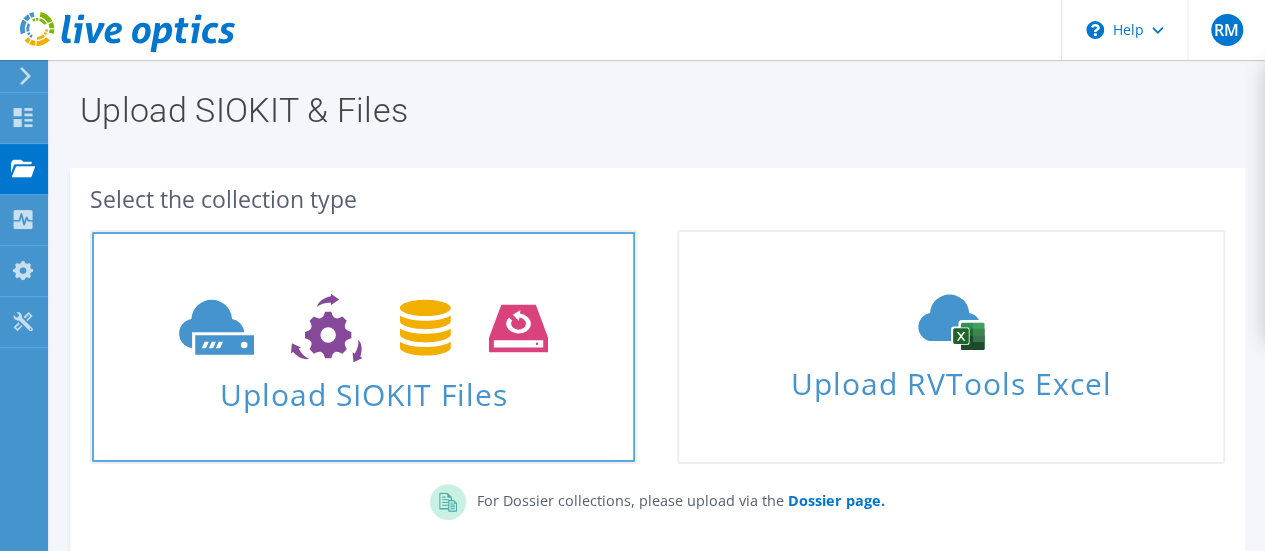 click on "Upload SIOKIT Files" at bounding box center [363, 388] 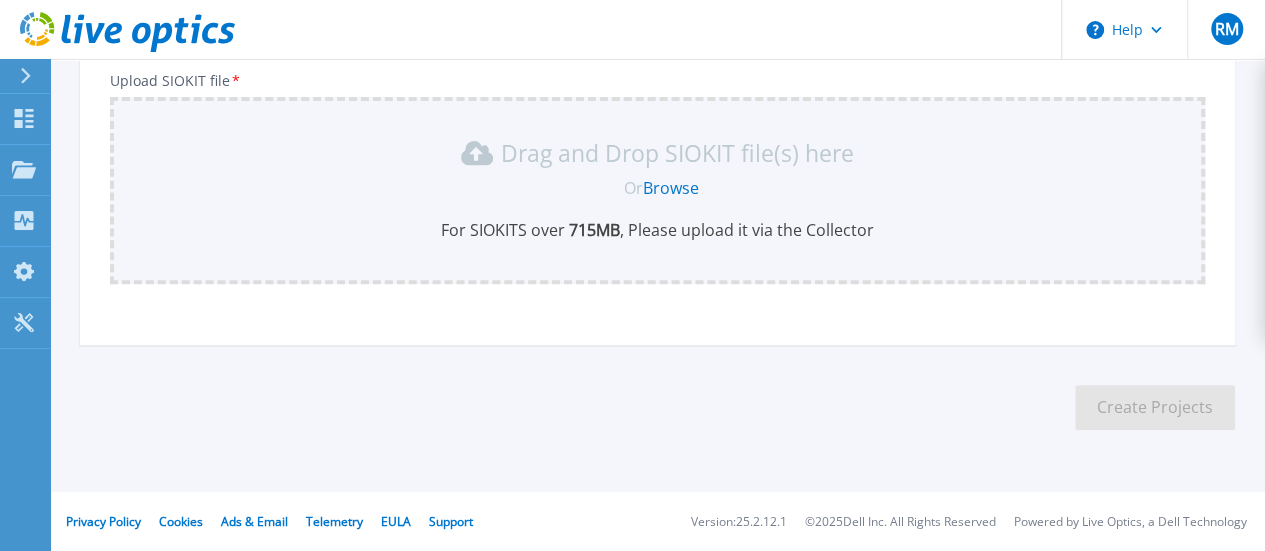 scroll, scrollTop: 242, scrollLeft: 0, axis: vertical 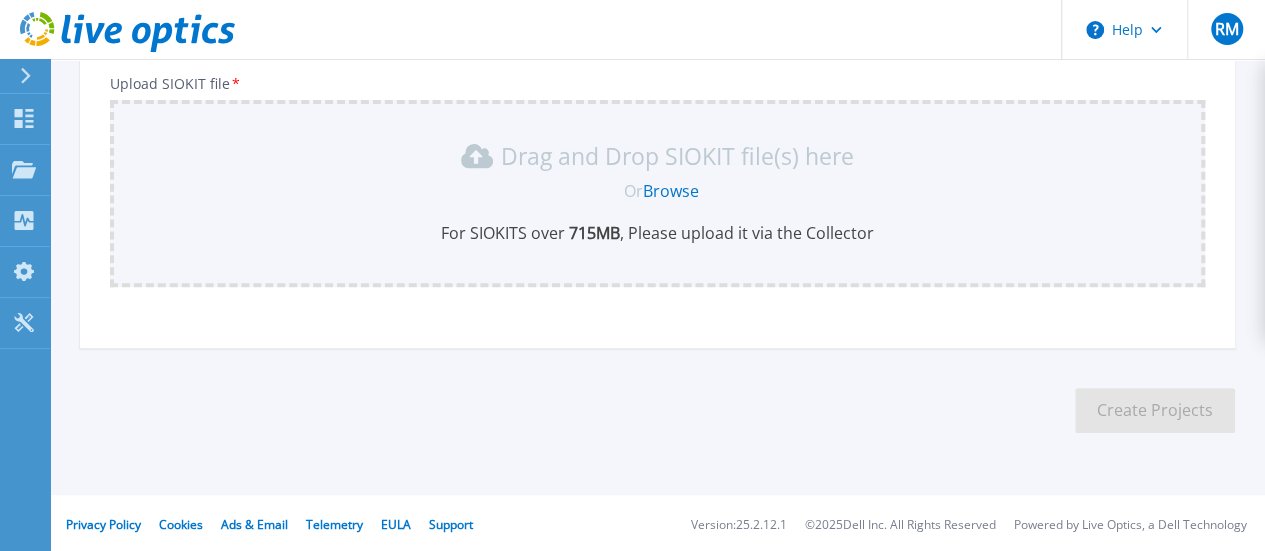 click on "Browse" at bounding box center [671, 191] 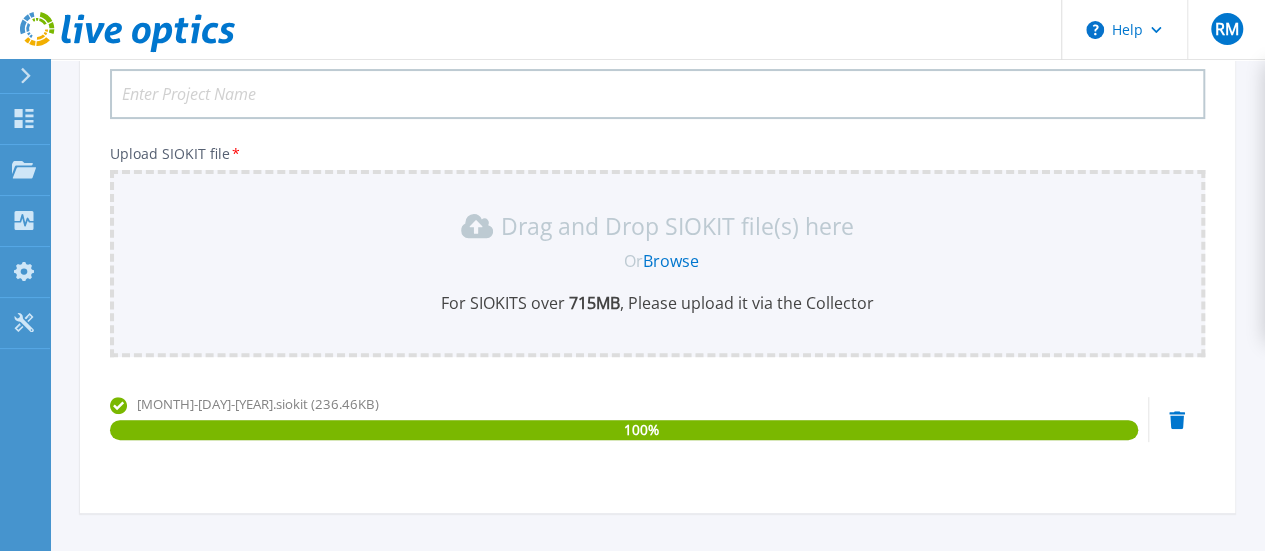 scroll, scrollTop: 140, scrollLeft: 0, axis: vertical 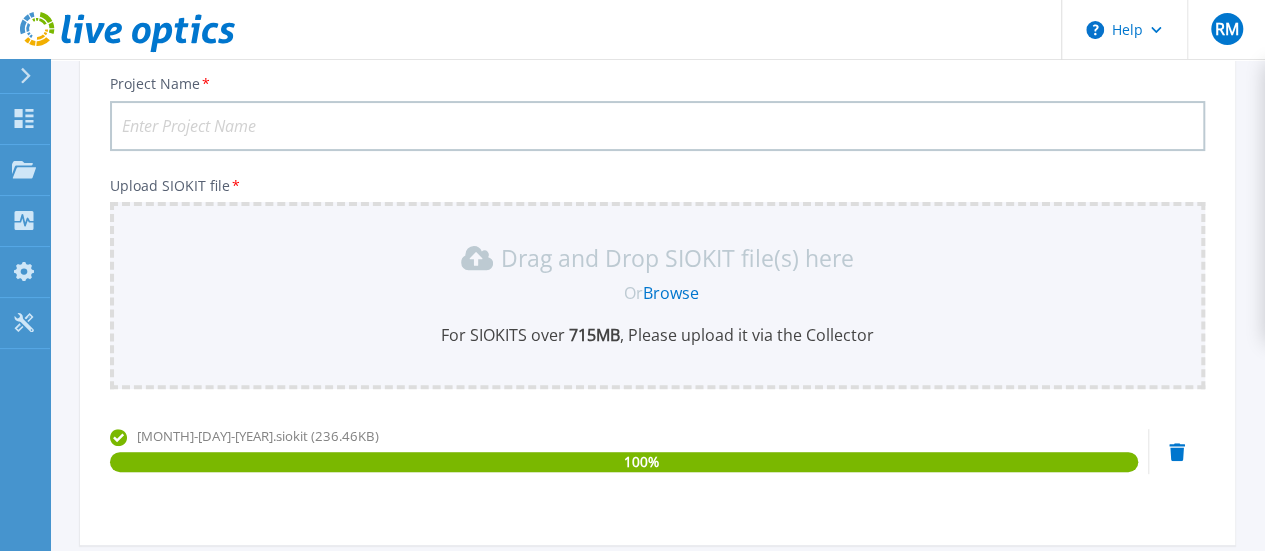 click on "Project Name *" at bounding box center (657, 126) 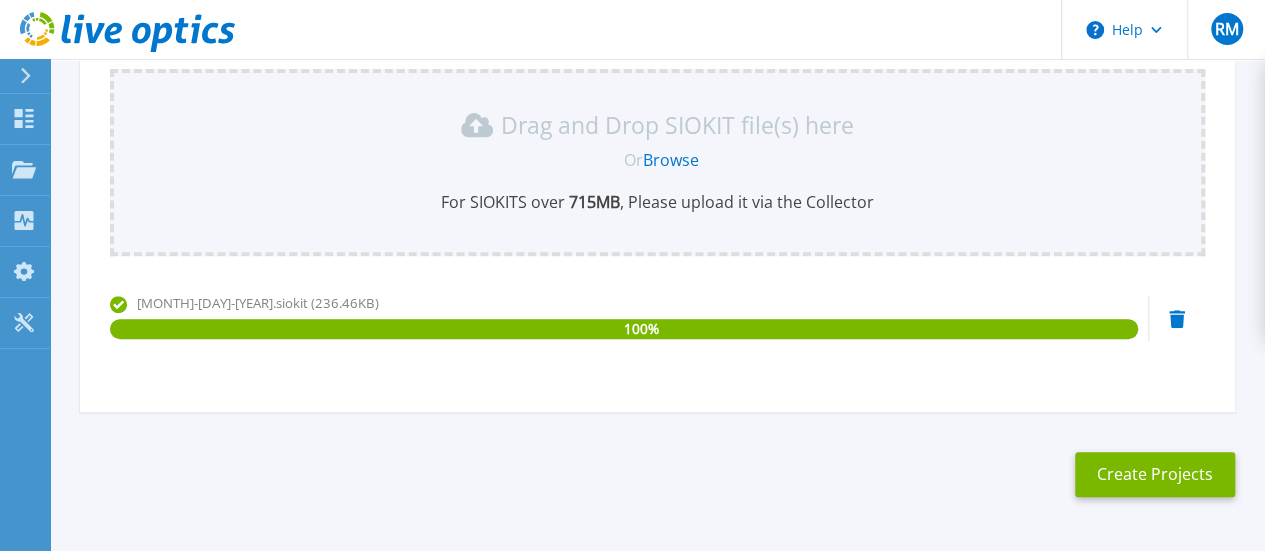 scroll, scrollTop: 340, scrollLeft: 0, axis: vertical 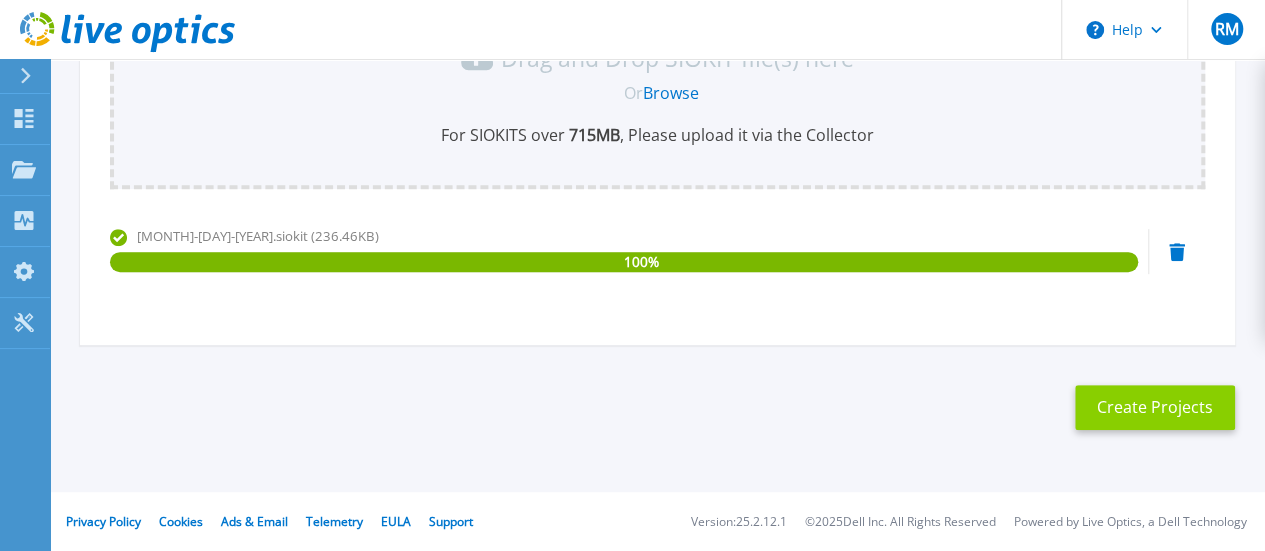 type on "[MONTH]-[DAY]-[YEAR]" 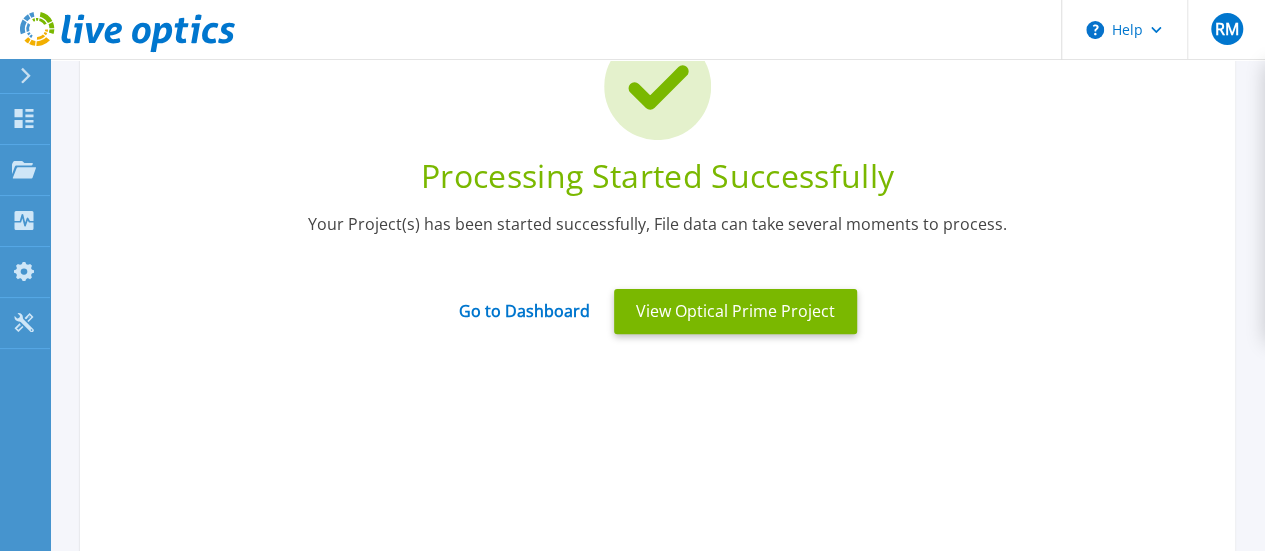 scroll, scrollTop: 40, scrollLeft: 0, axis: vertical 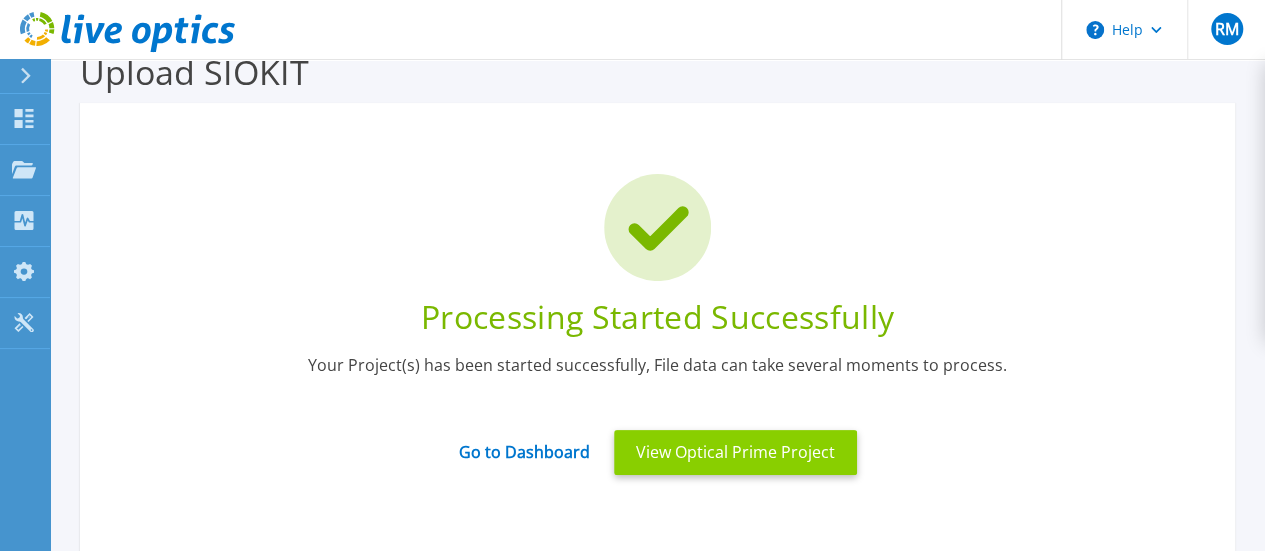 click on "View Optical Prime Project" at bounding box center [735, 452] 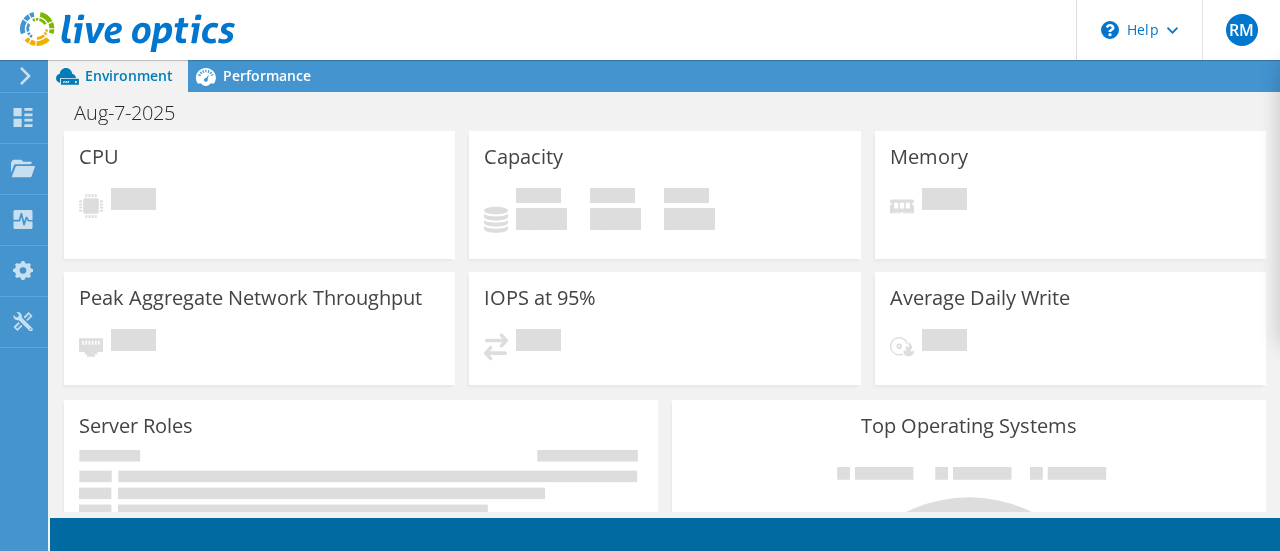 scroll, scrollTop: 0, scrollLeft: 0, axis: both 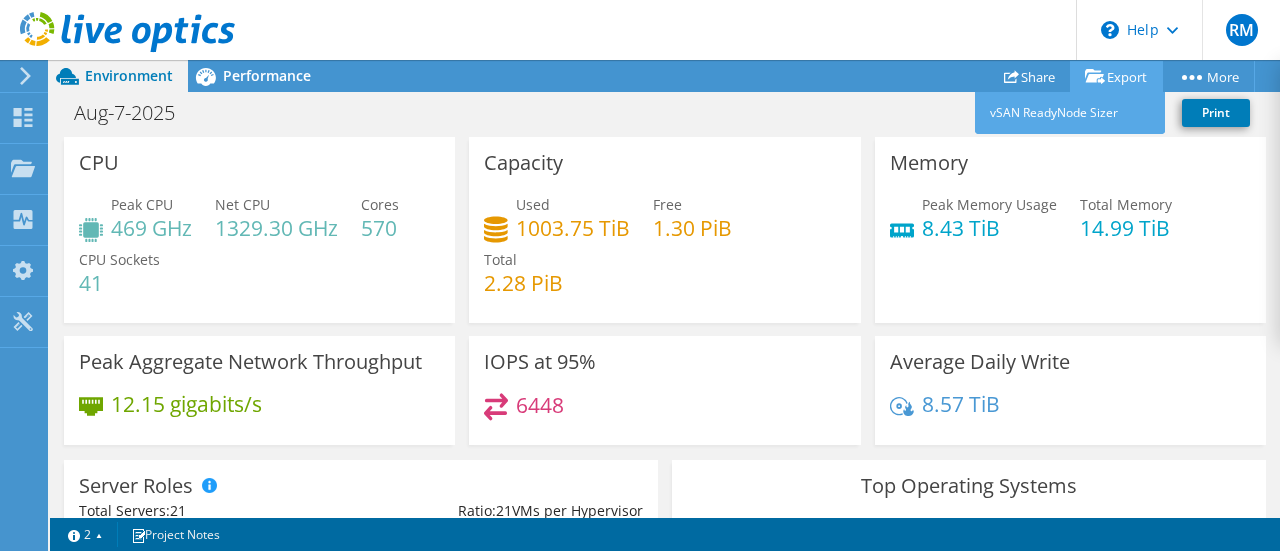 click on "Export" at bounding box center [1116, 76] 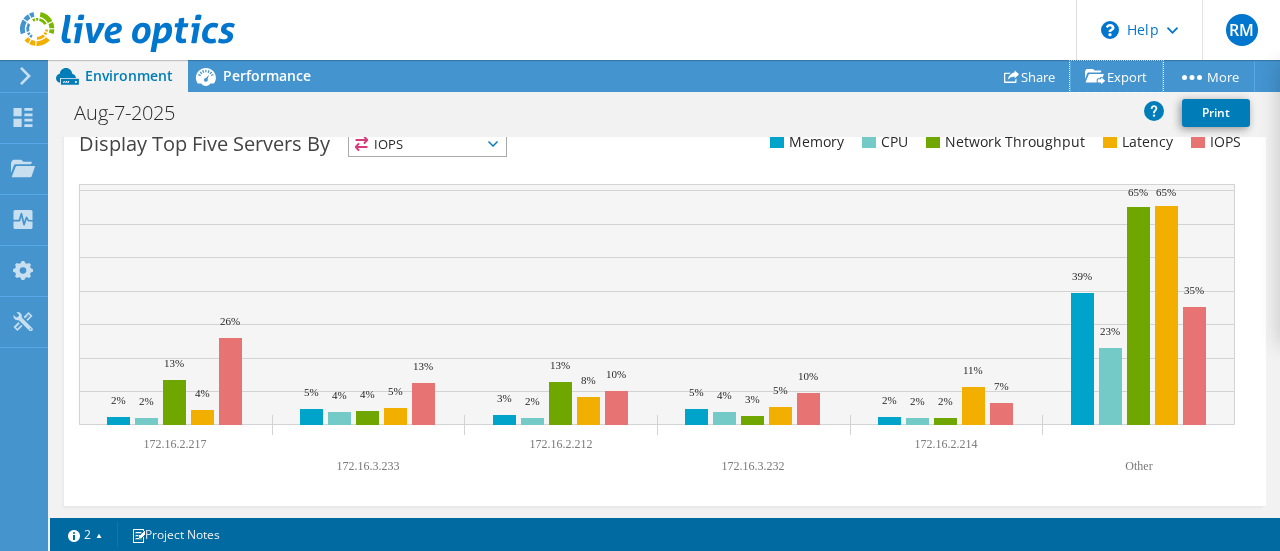 scroll, scrollTop: 0, scrollLeft: 0, axis: both 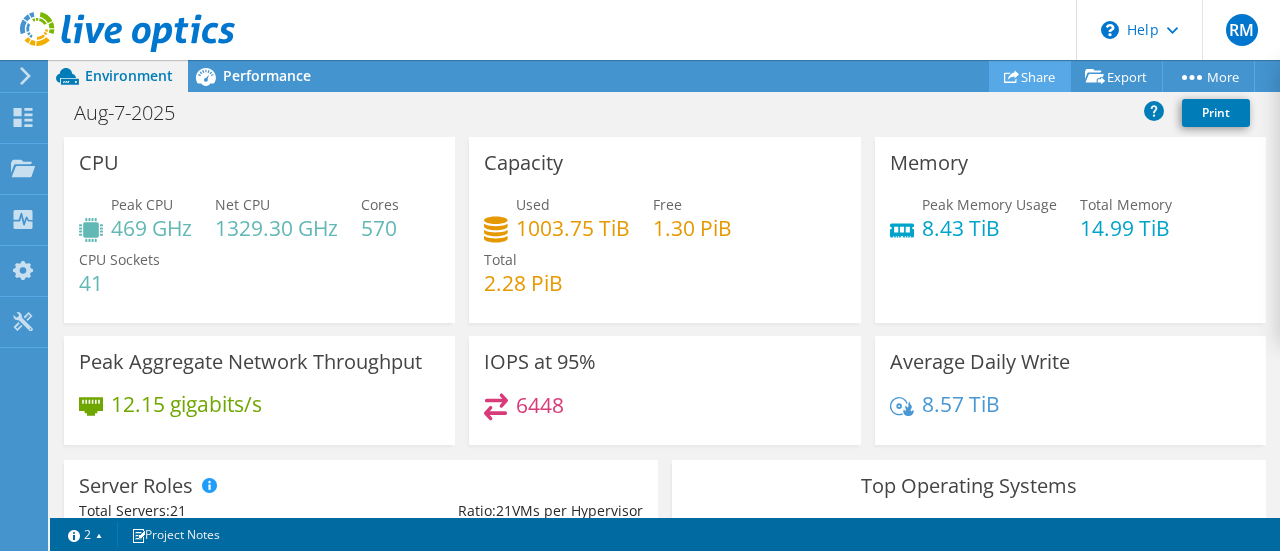 click on "Share" at bounding box center [1030, 76] 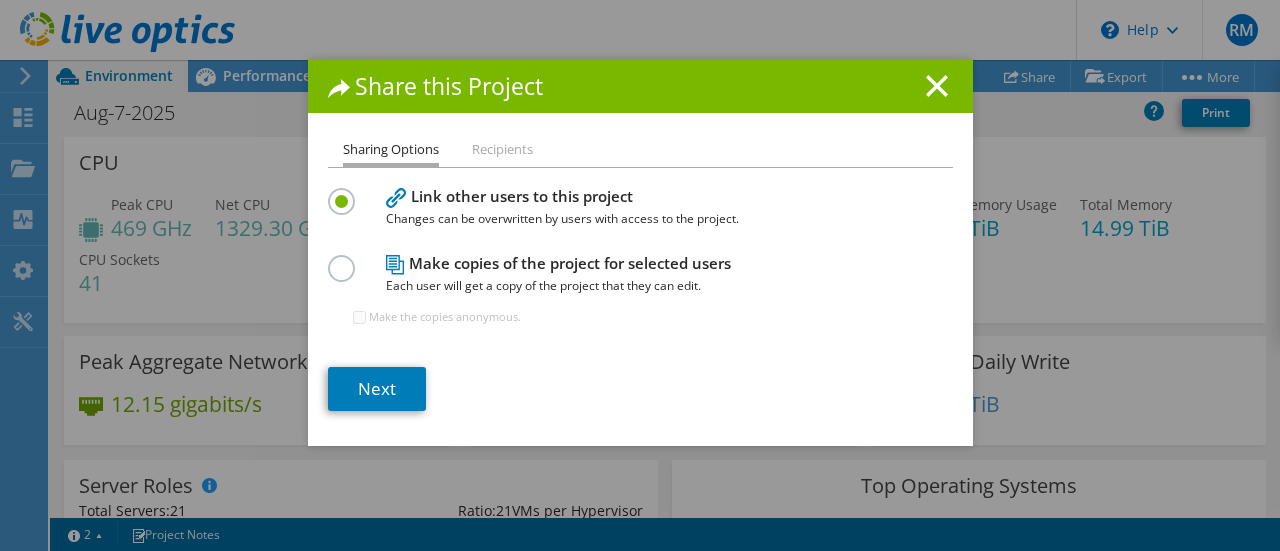 click on "Share this Project" at bounding box center (640, 86) 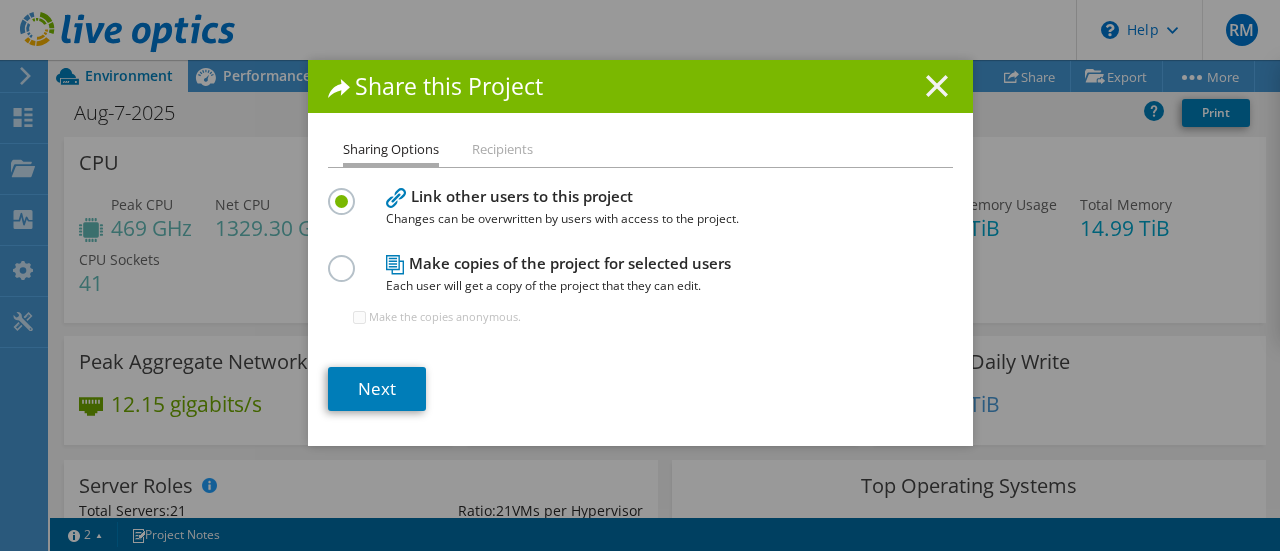 click 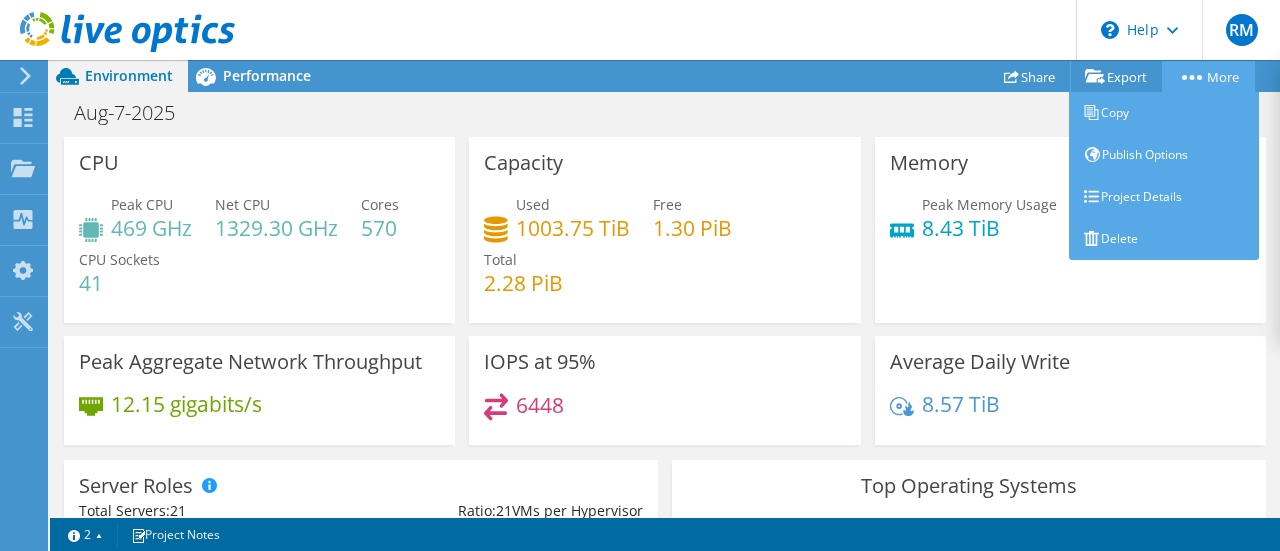 click on "More" at bounding box center [1208, 76] 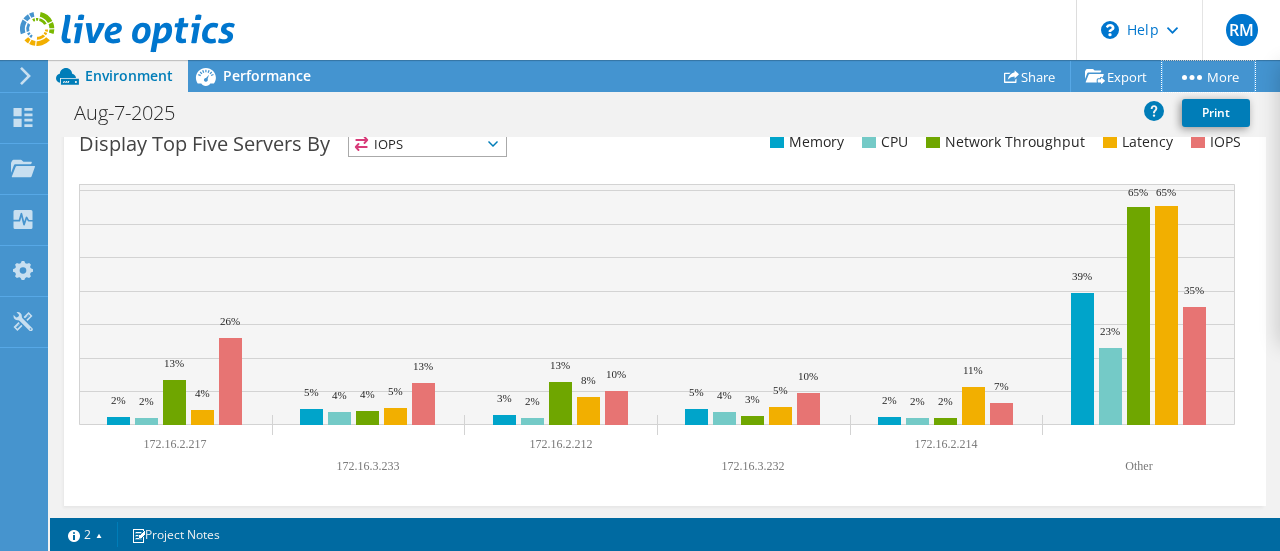 scroll, scrollTop: 0, scrollLeft: 0, axis: both 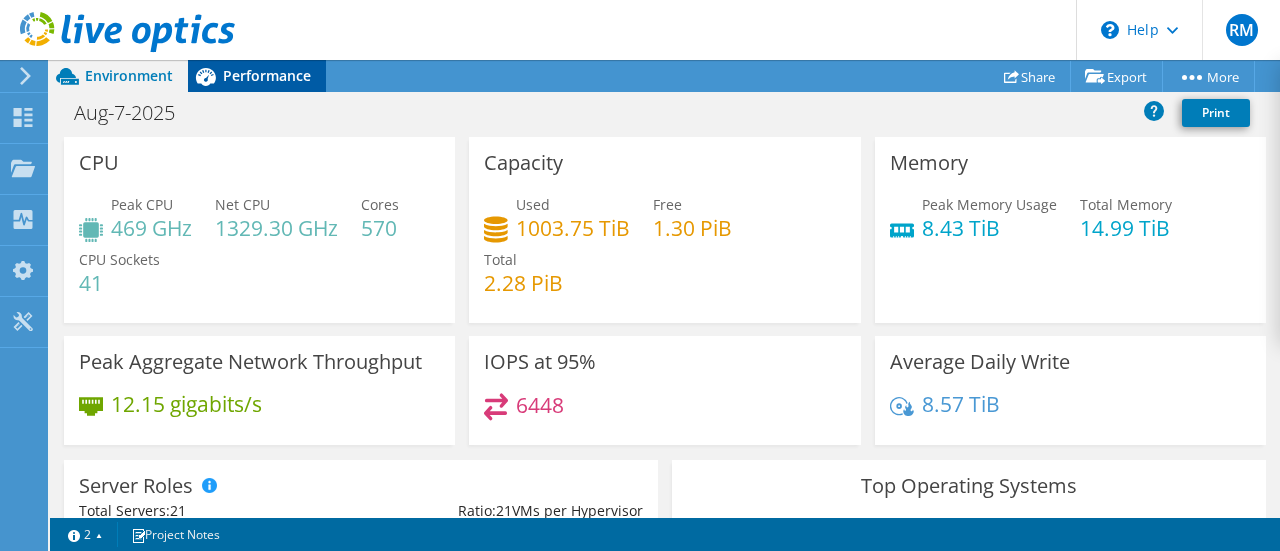 click on "Performance" at bounding box center [267, 75] 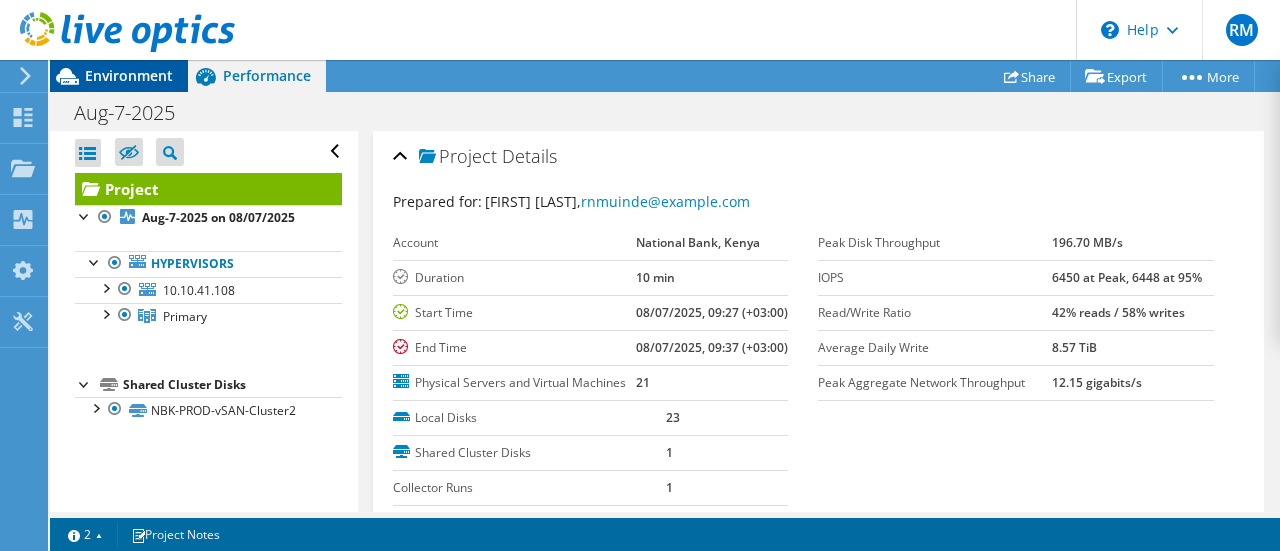 click on "Environment" at bounding box center (129, 75) 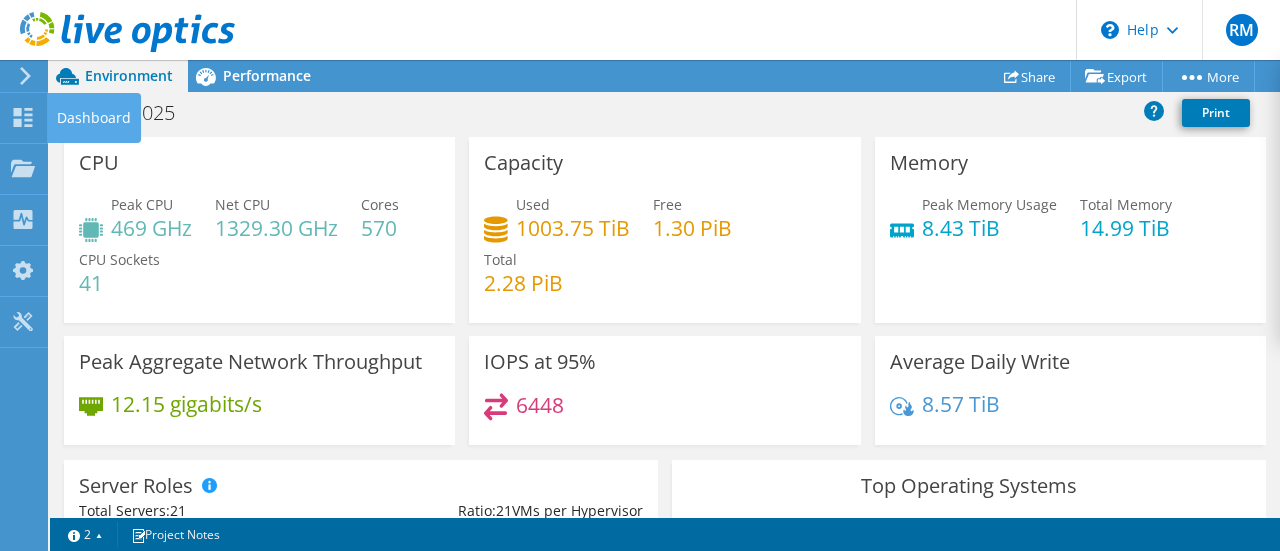 click on "Dashboard" at bounding box center (94, 118) 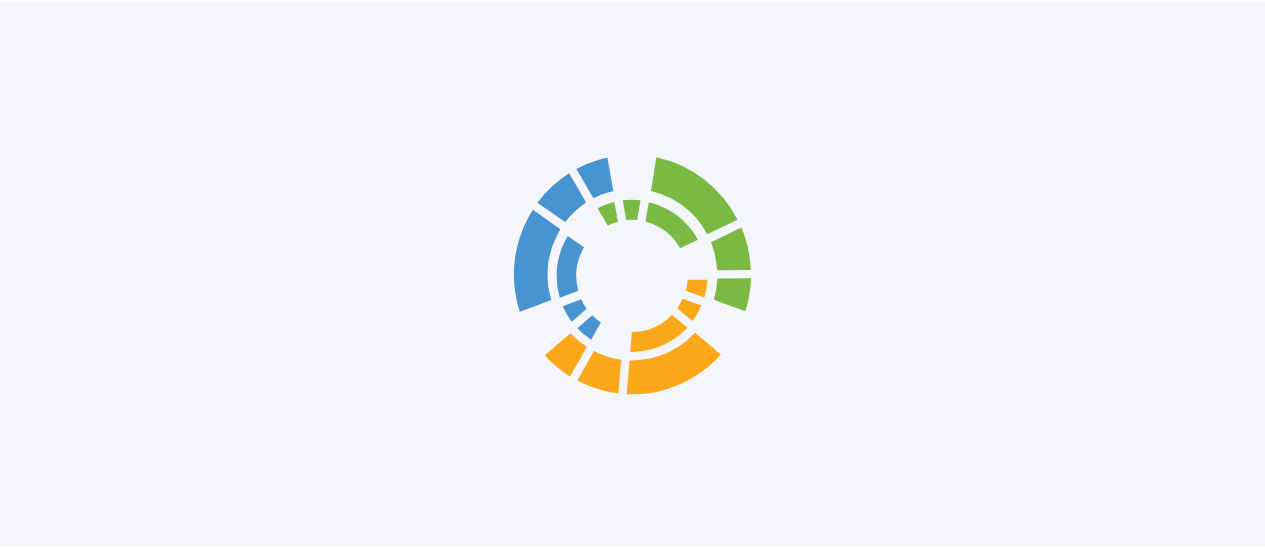 scroll, scrollTop: 0, scrollLeft: 0, axis: both 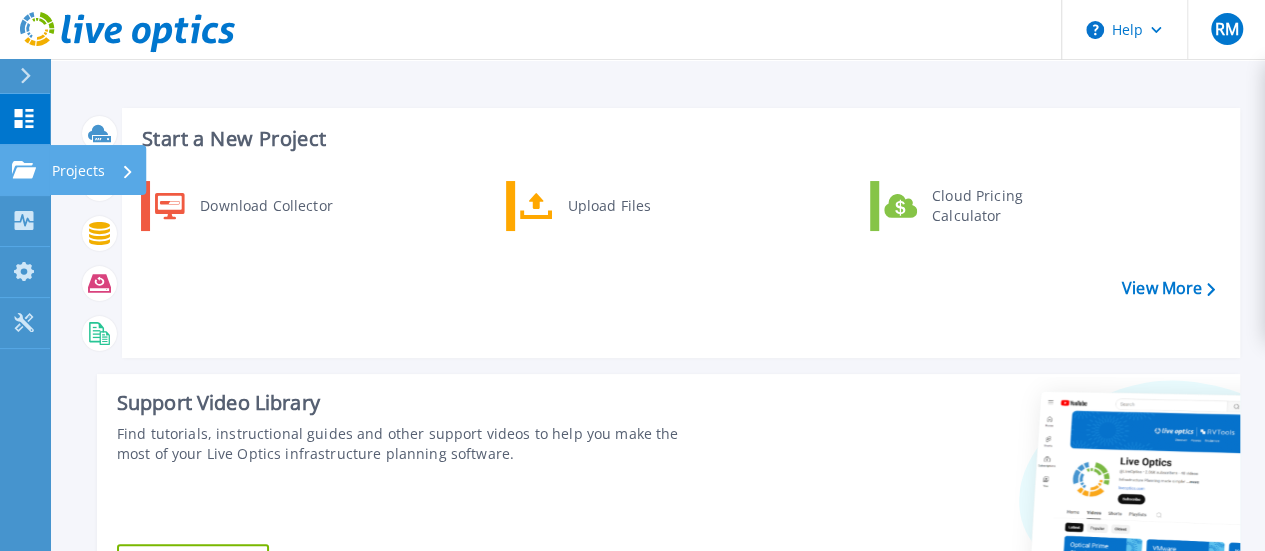 click on "Projects Projects" at bounding box center (25, 170) 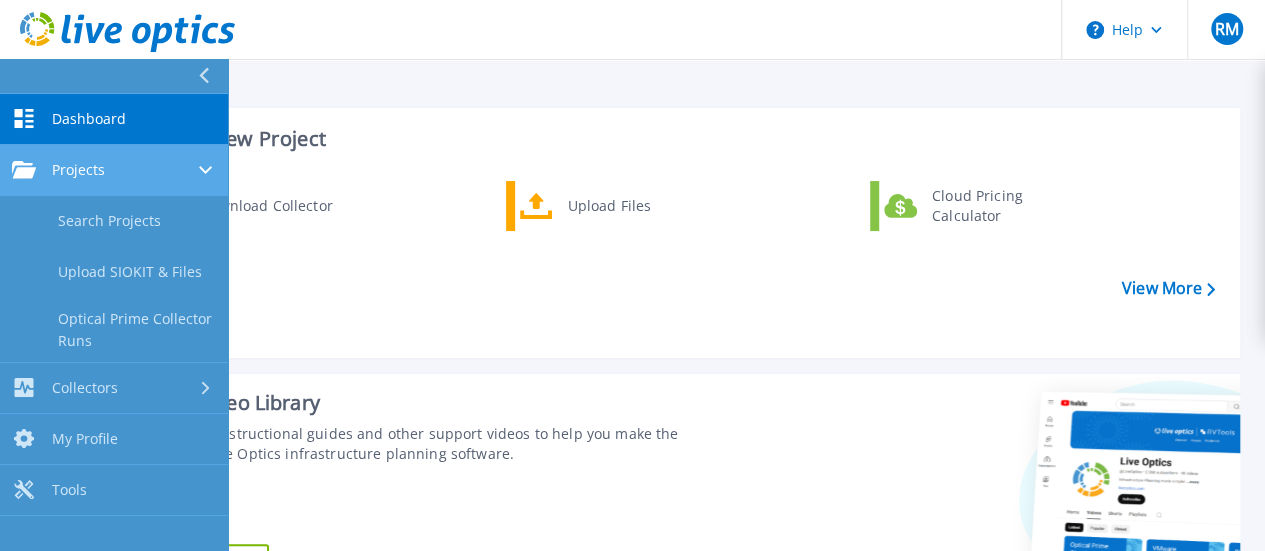 click on "Projects" at bounding box center [78, 170] 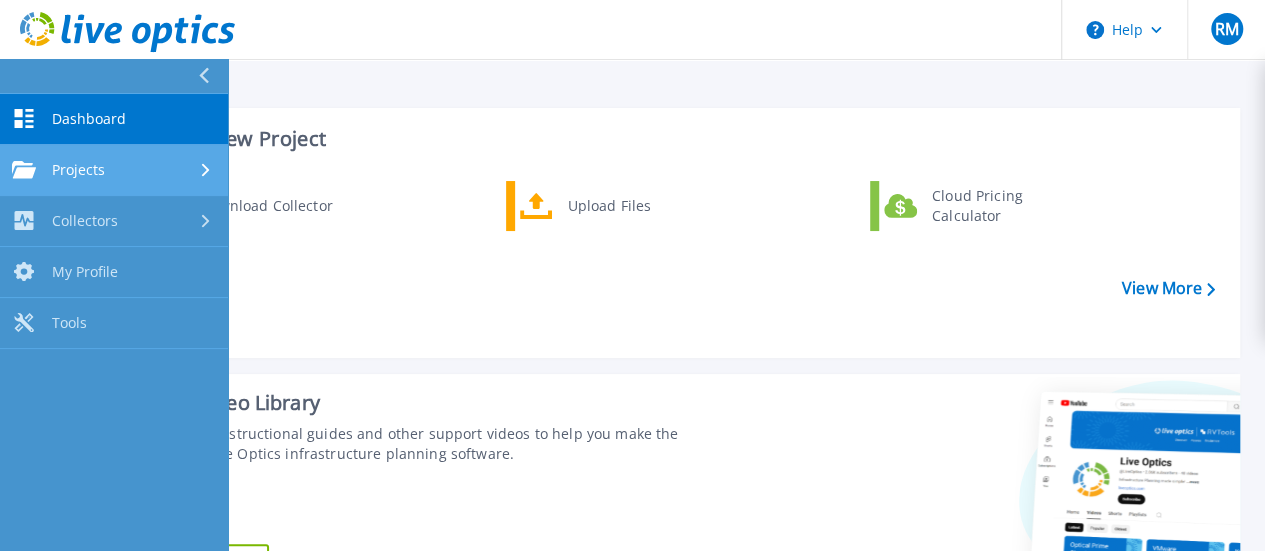 click on "Projects" at bounding box center [78, 170] 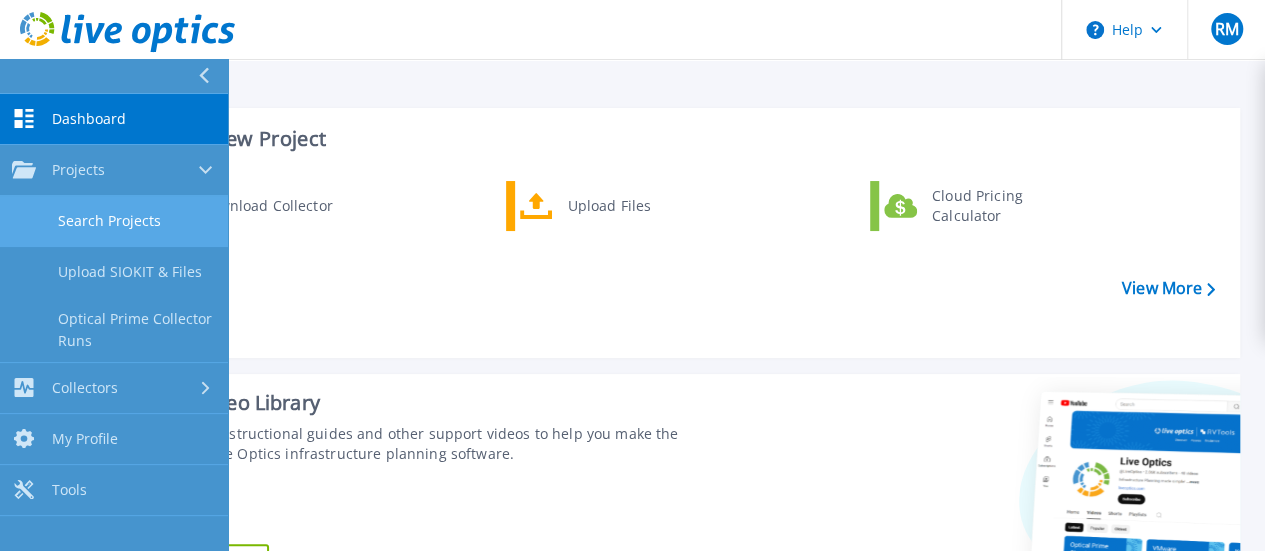 click on "Search Projects" at bounding box center (114, 221) 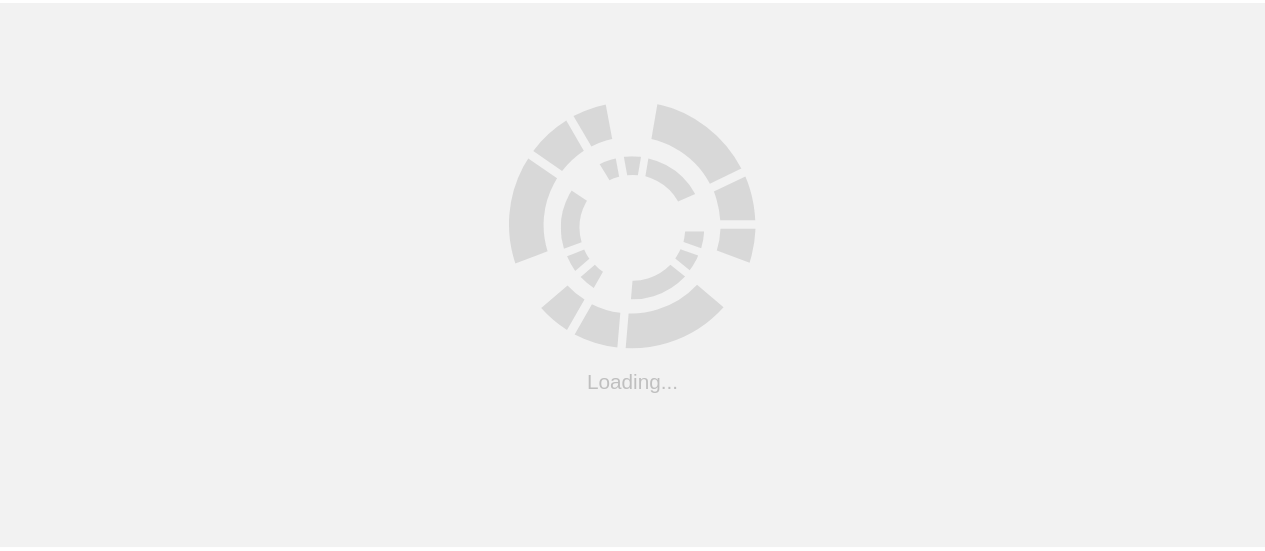 scroll, scrollTop: 0, scrollLeft: 0, axis: both 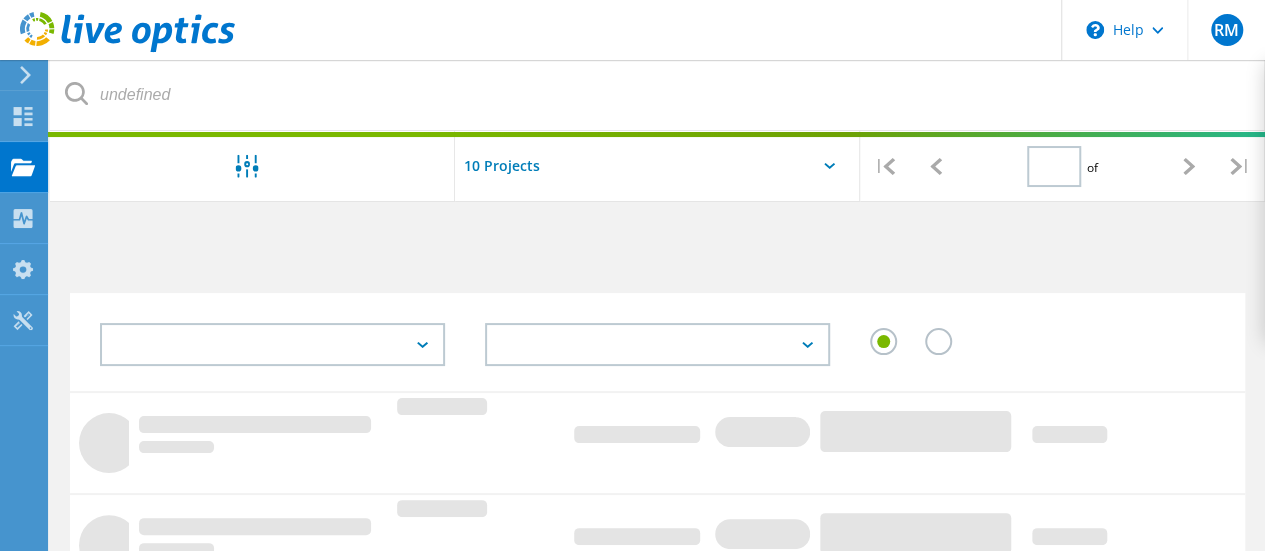 type on "1" 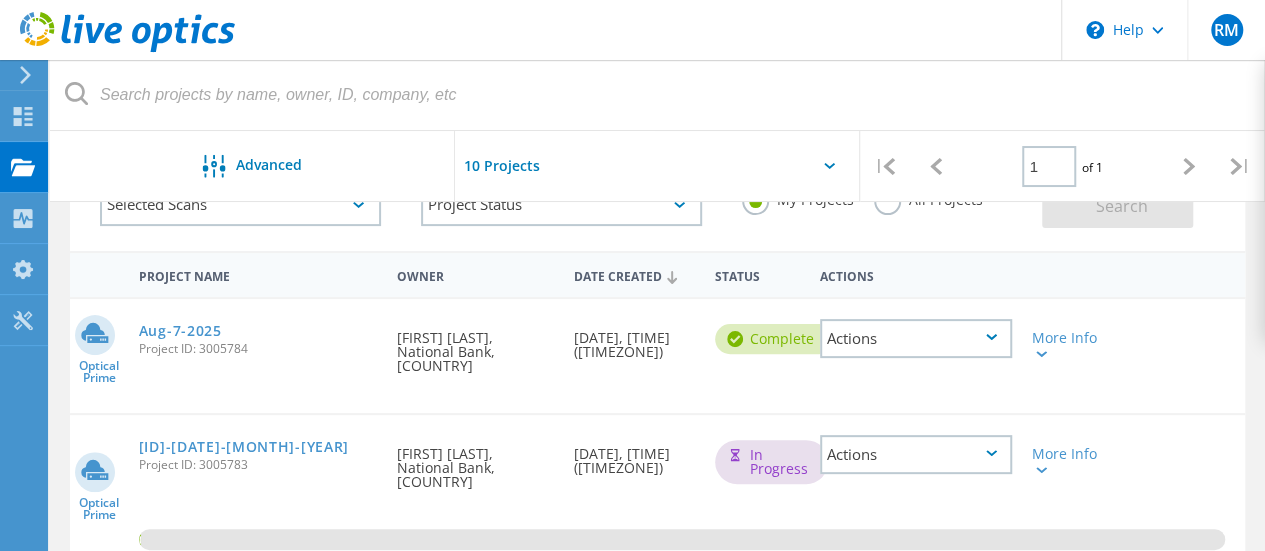 scroll, scrollTop: 200, scrollLeft: 0, axis: vertical 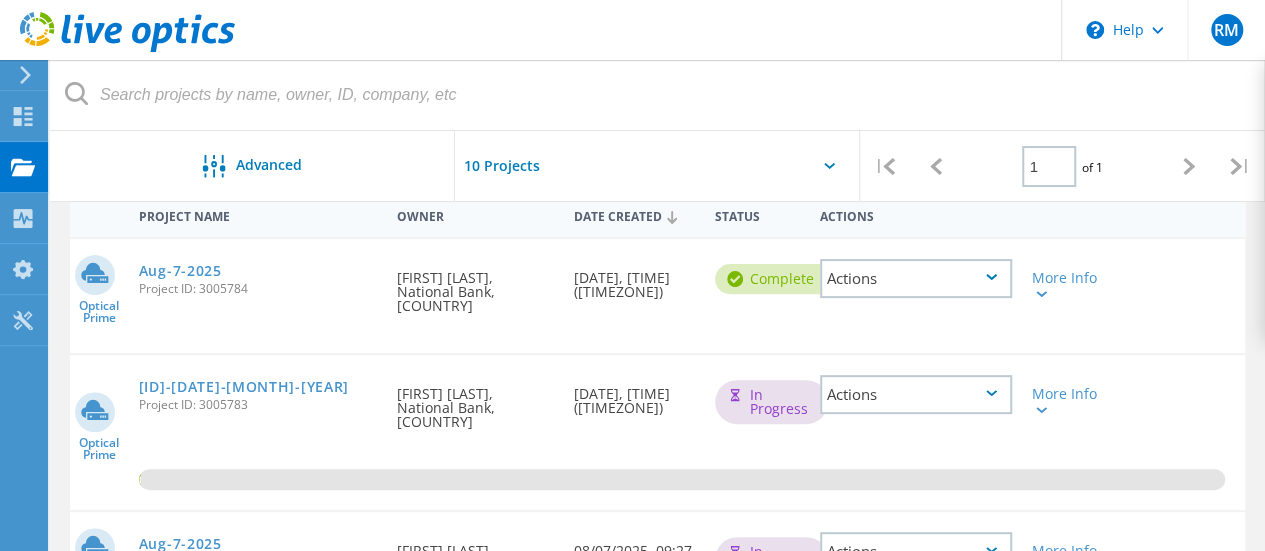 click on "Actions" 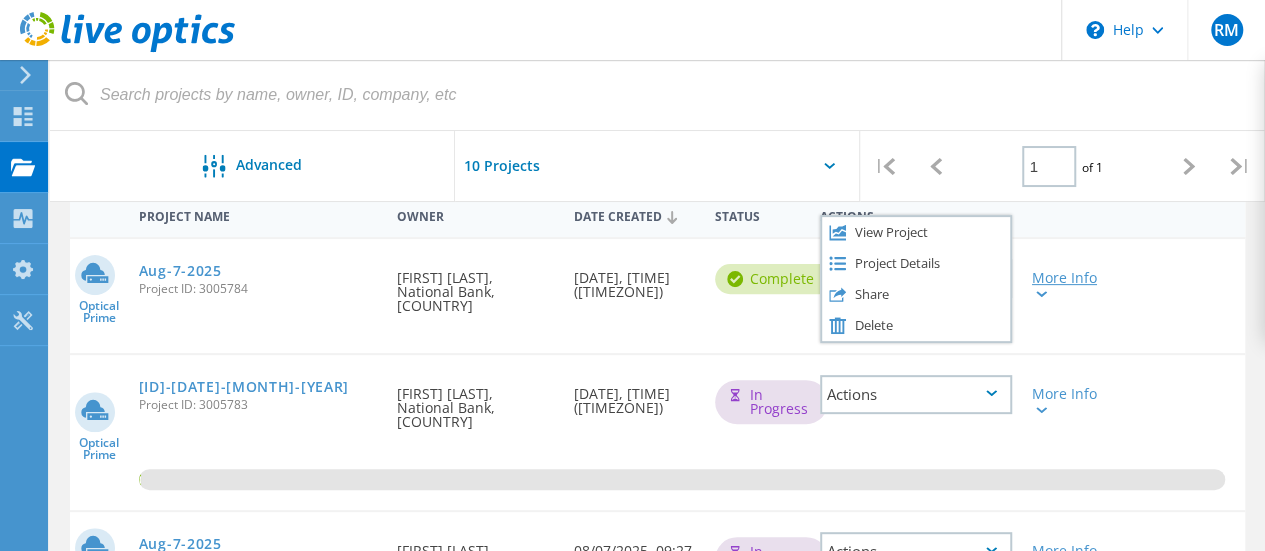 click 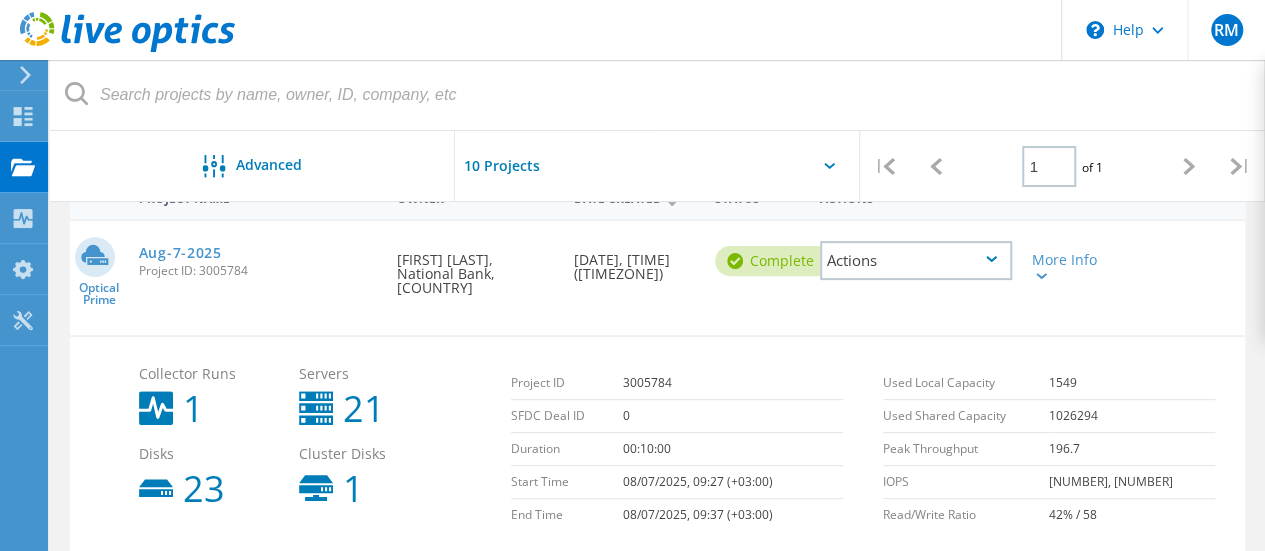 scroll, scrollTop: 200, scrollLeft: 0, axis: vertical 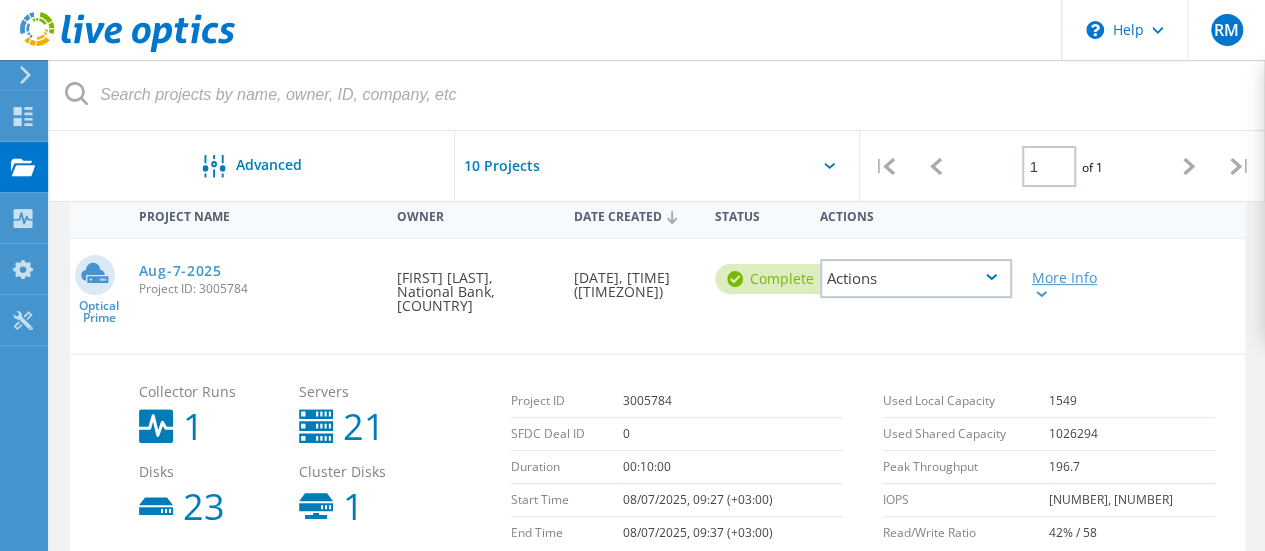 click on "More Info" 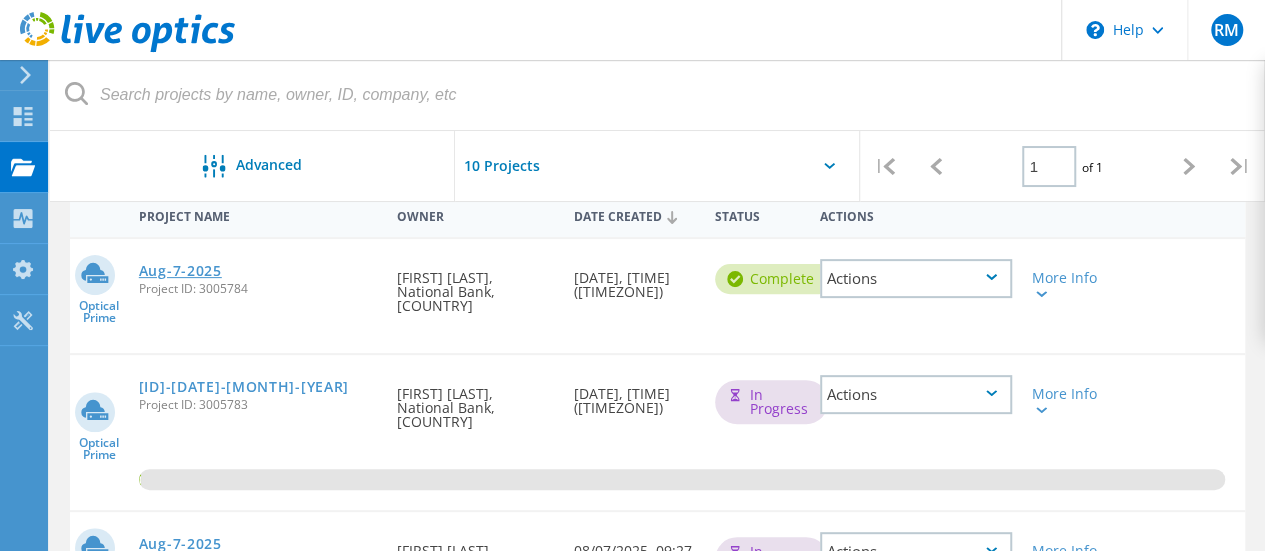 click on "Aug-7-2025" 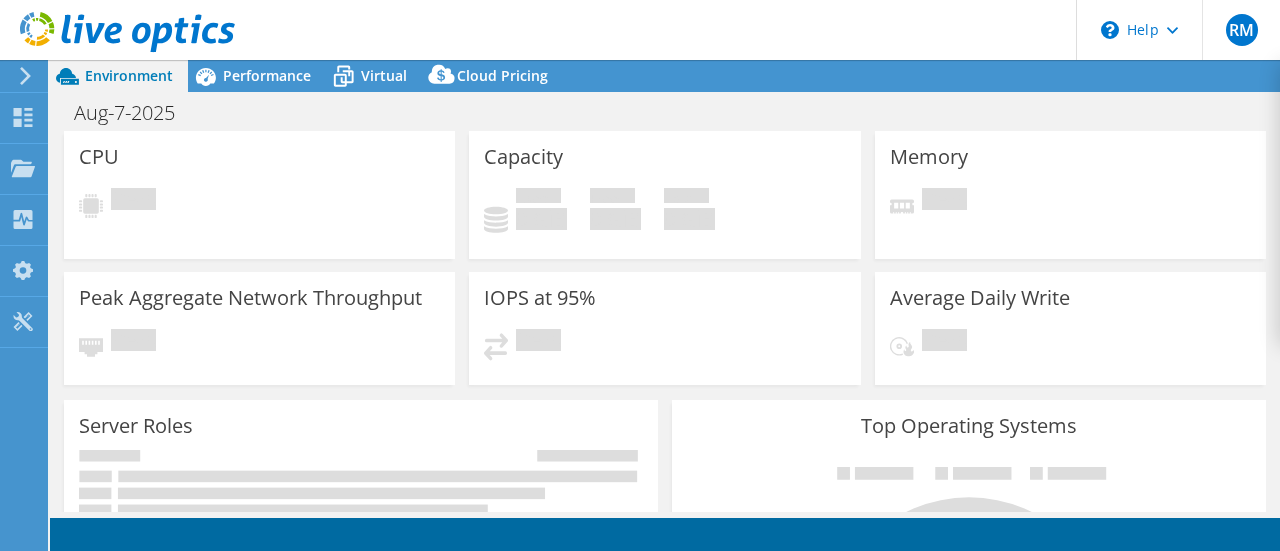 scroll, scrollTop: 0, scrollLeft: 0, axis: both 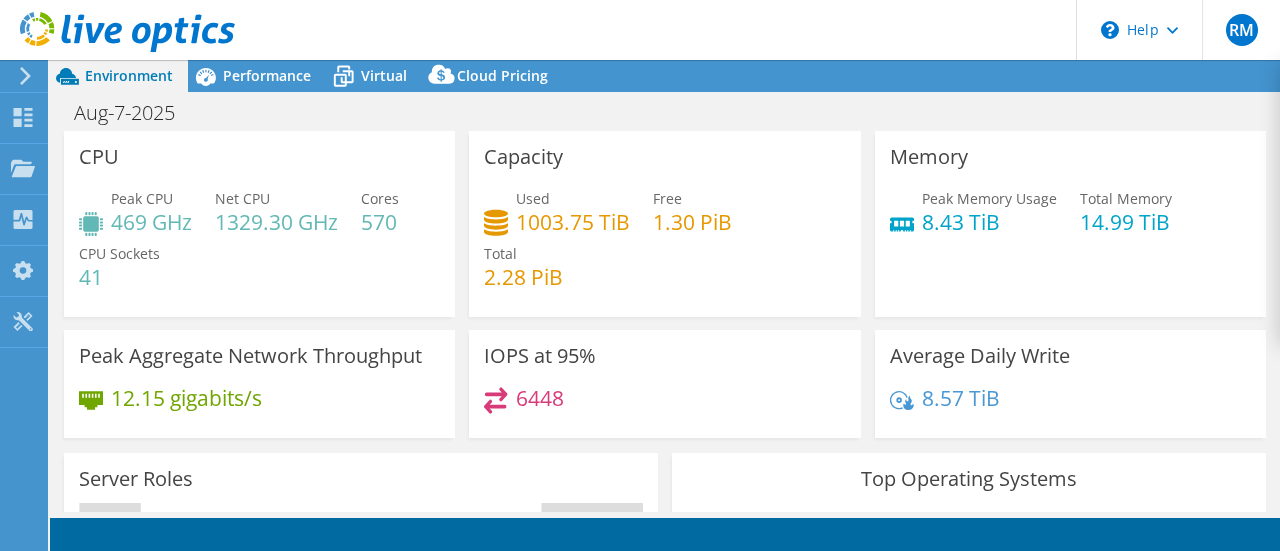 select on "USD" 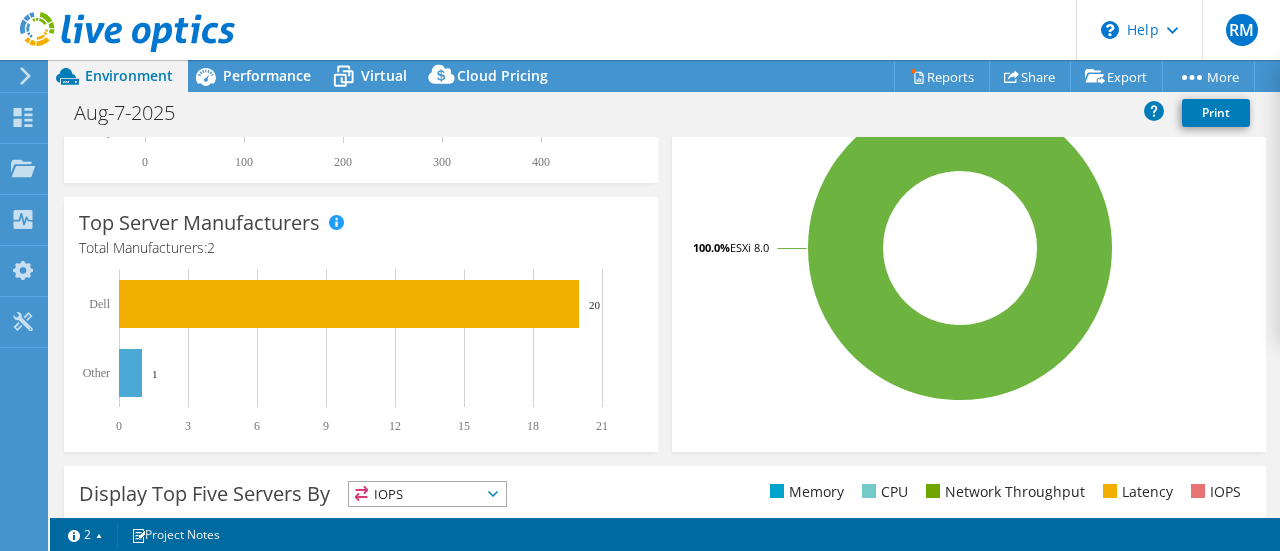 scroll, scrollTop: 0, scrollLeft: 0, axis: both 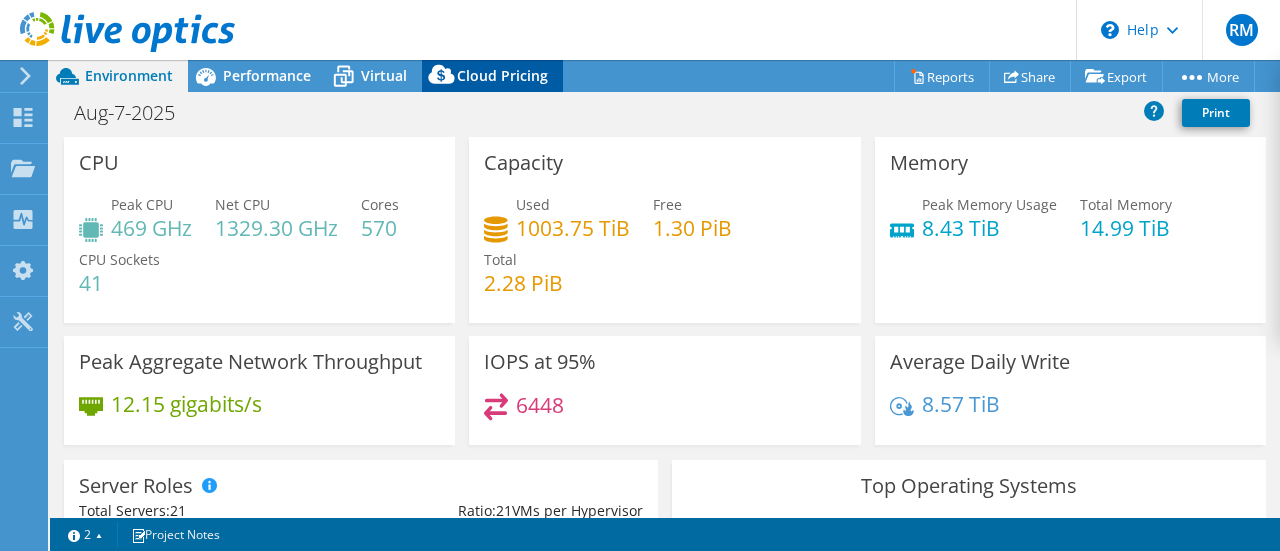 click on "Cloud Pricing" at bounding box center [502, 75] 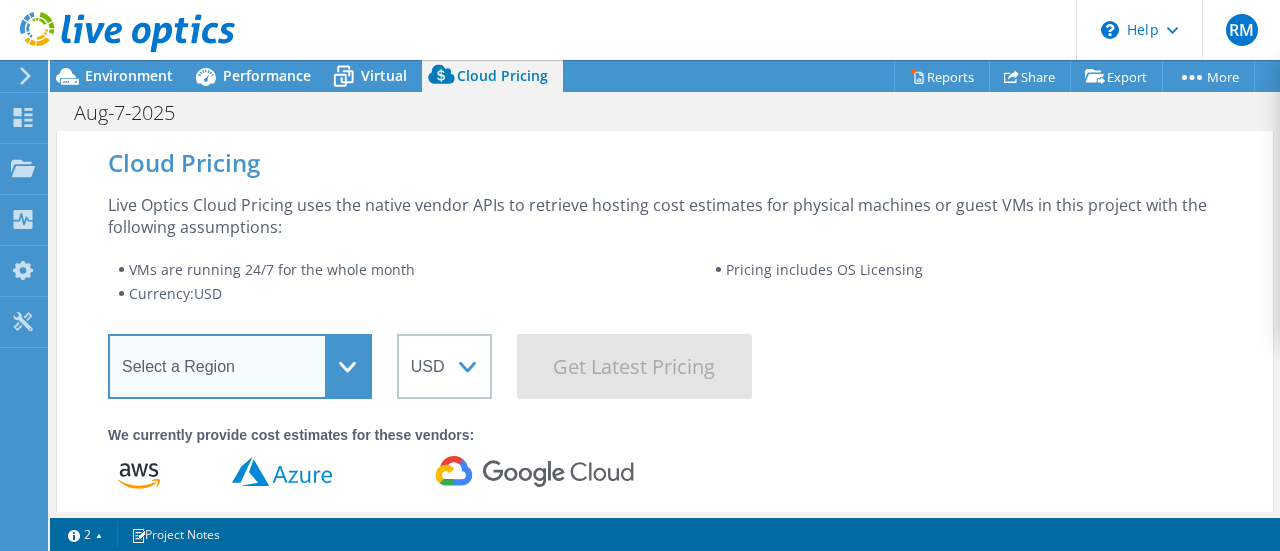 click on "Select a Region Asia Pacific (Hong Kong) Asia Pacific (Mumbai) Asia Pacific (Seoul) Asia Pacific (Singapore) Asia Pacific (Tokyo) Australia Canada Europe (Frankfurt) Europe (London) South America (Sao Paulo) US East (Virginia) US West (California)" at bounding box center [240, 366] 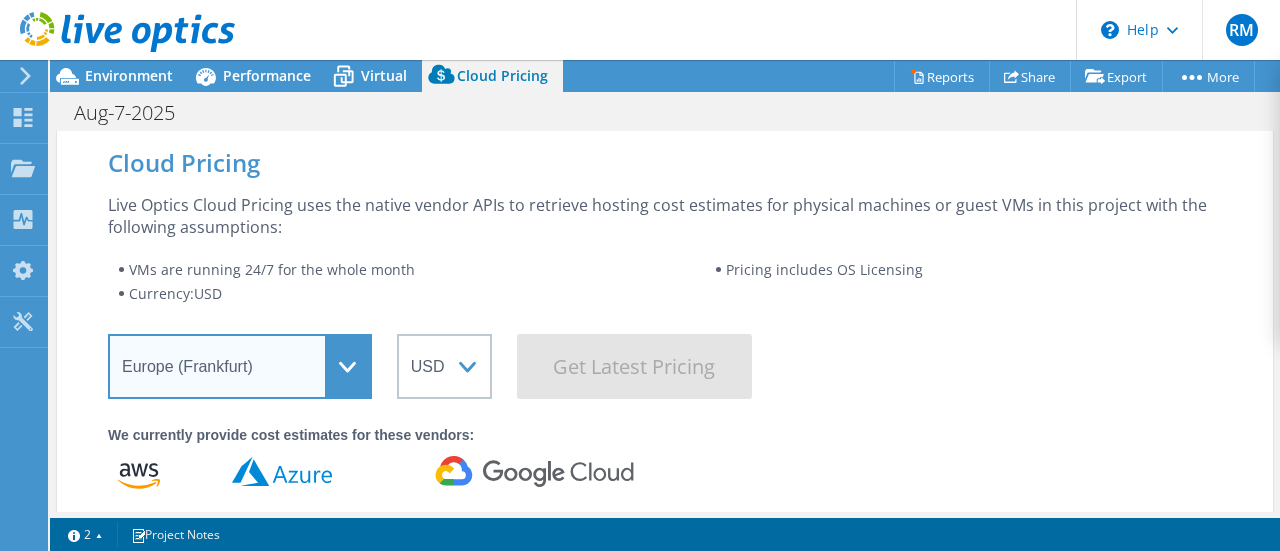 click on "Select a Region Asia Pacific (Hong Kong) Asia Pacific (Mumbai) Asia Pacific (Seoul) Asia Pacific (Singapore) Asia Pacific (Tokyo) Australia Canada Europe (Frankfurt) Europe (London) South America (Sao Paulo) US East (Virginia) US West (California)" at bounding box center (240, 366) 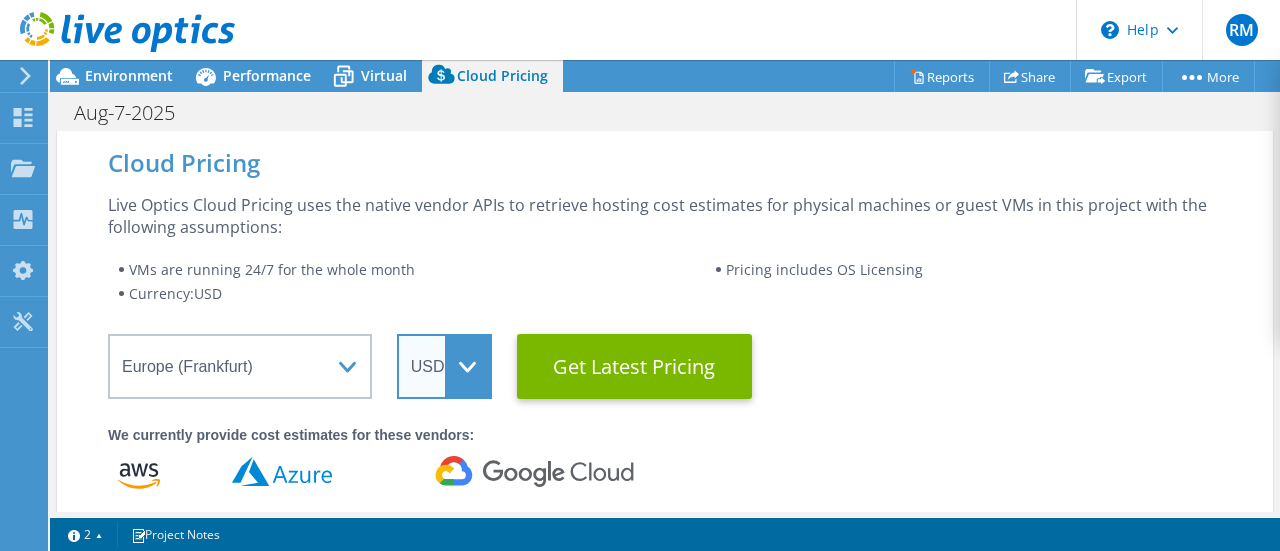 click on "ARS AUD BRL CAD CHF CLP CNY DKK EUR GBP HKD HUF INR JPY MXN MYR NOK NZD PEN SEK SGD THB USD UYU ZAR" at bounding box center (444, 366) 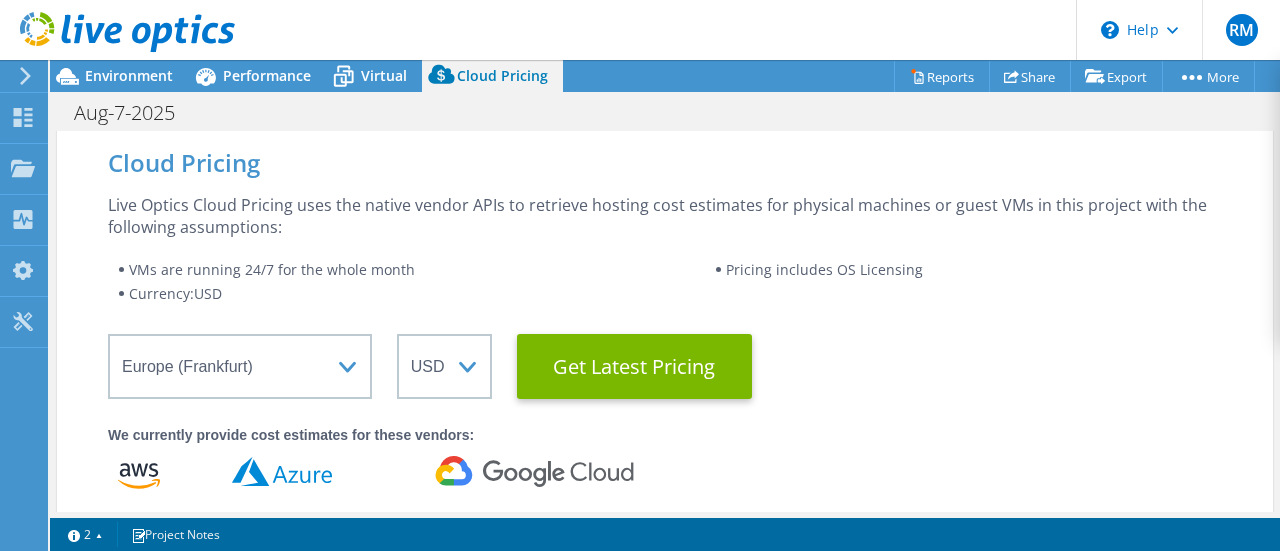 click on "VMs are running 24/7 for the whole month" at bounding box center [416, 270] 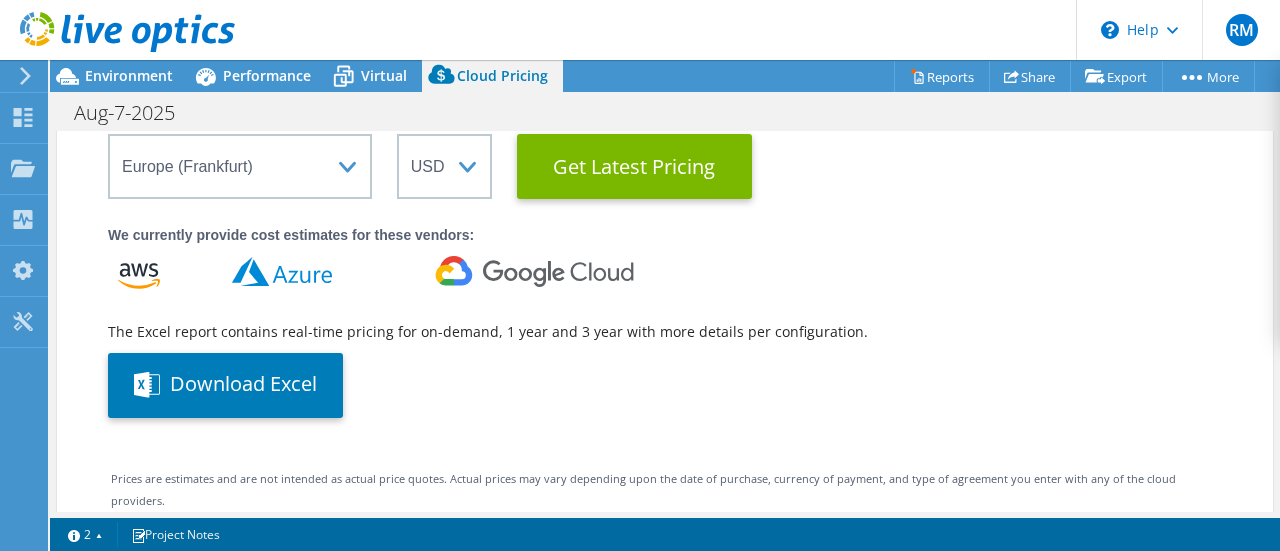 scroll, scrollTop: 0, scrollLeft: 0, axis: both 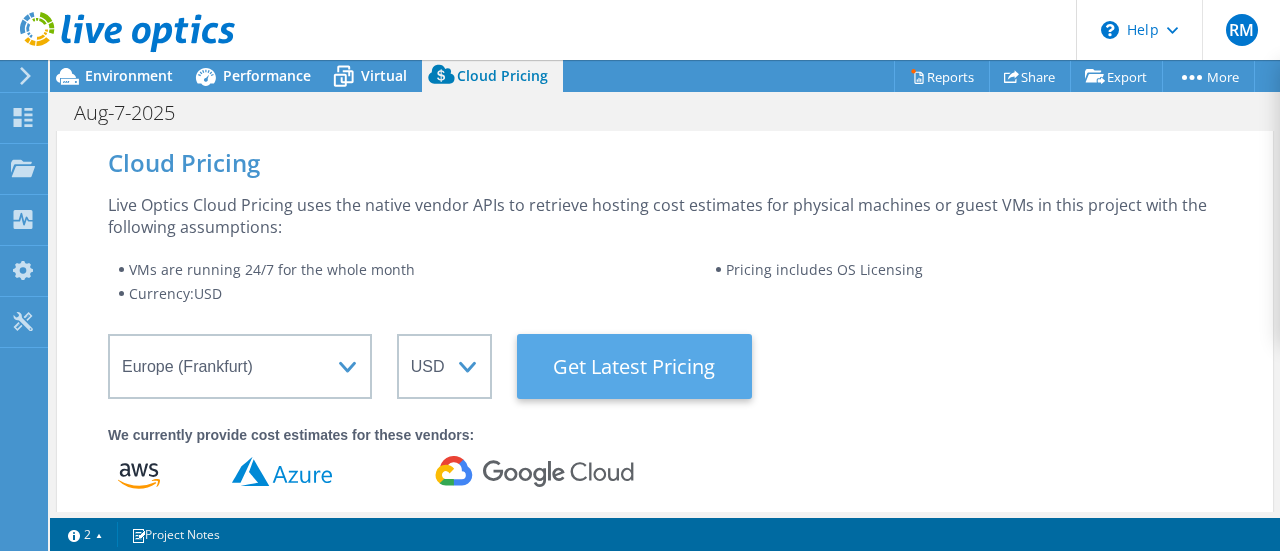 click on "Get Latest Pricing" at bounding box center (634, 366) 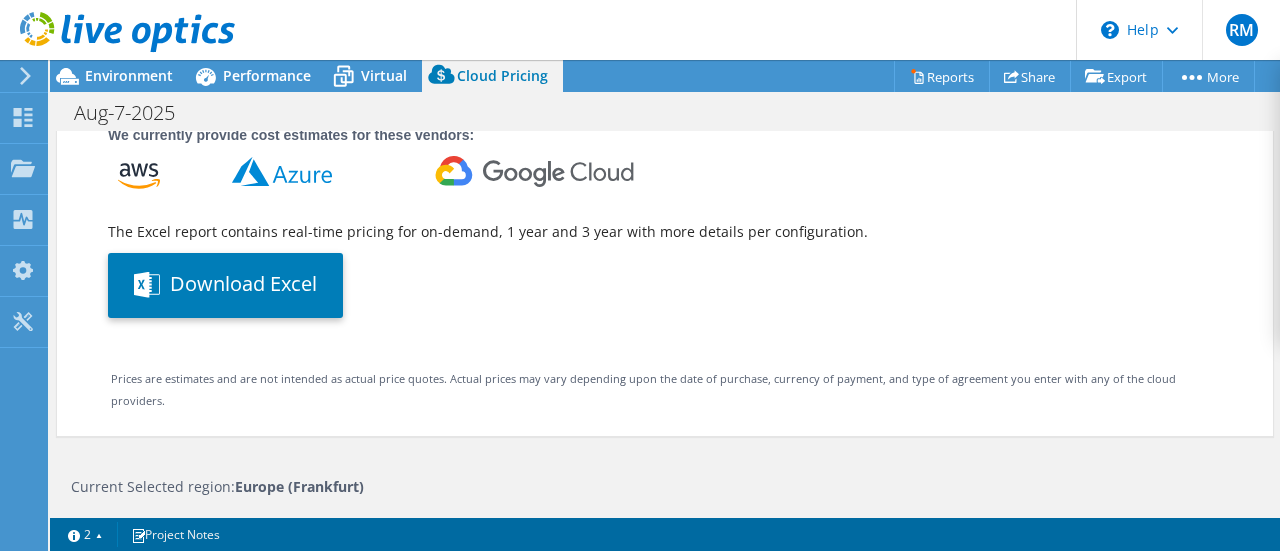 scroll, scrollTop: 100, scrollLeft: 0, axis: vertical 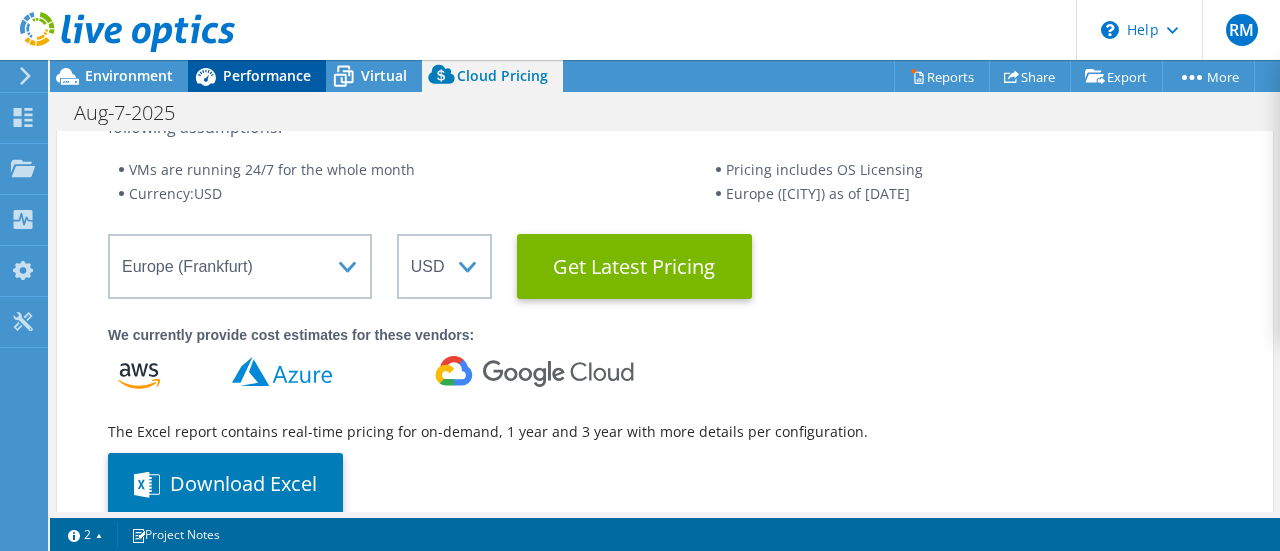 click on "Performance" at bounding box center [267, 75] 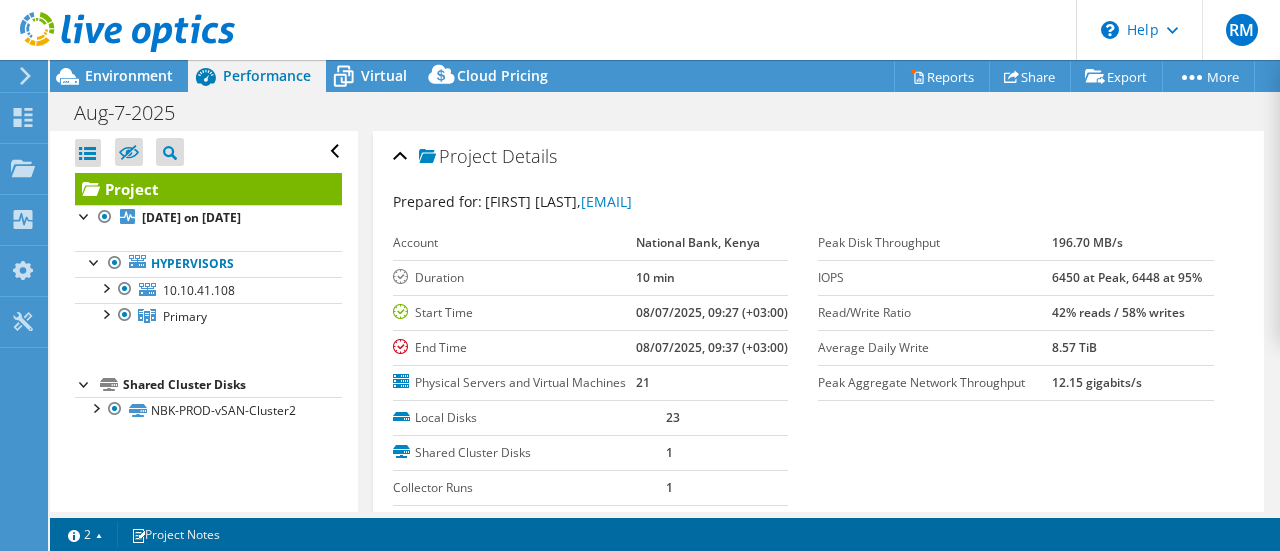 scroll, scrollTop: 0, scrollLeft: 0, axis: both 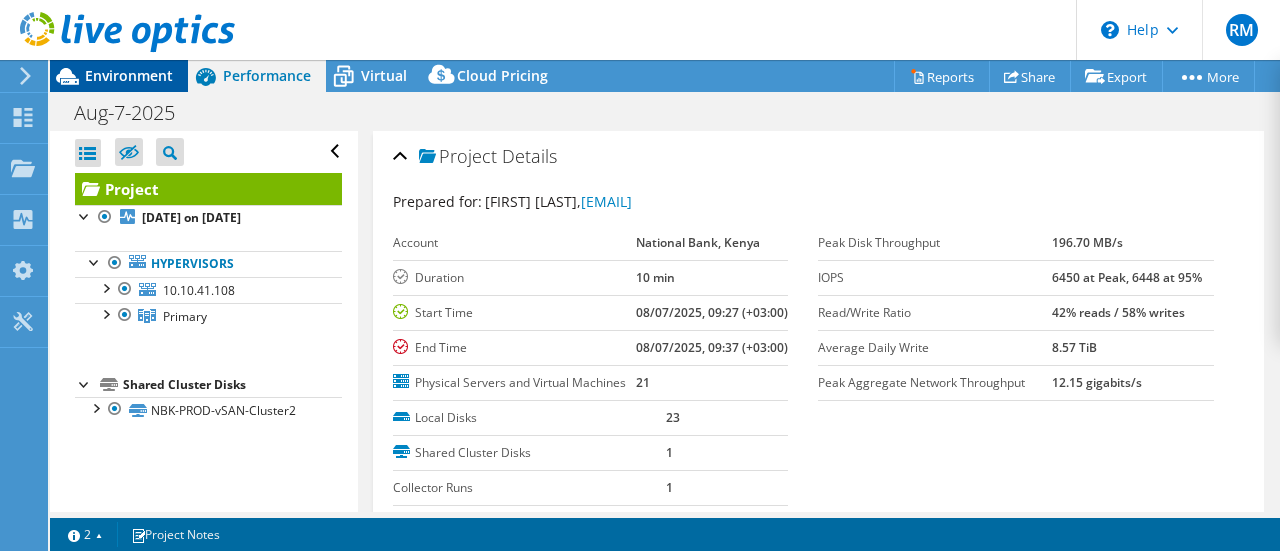 click on "Environment" at bounding box center (129, 75) 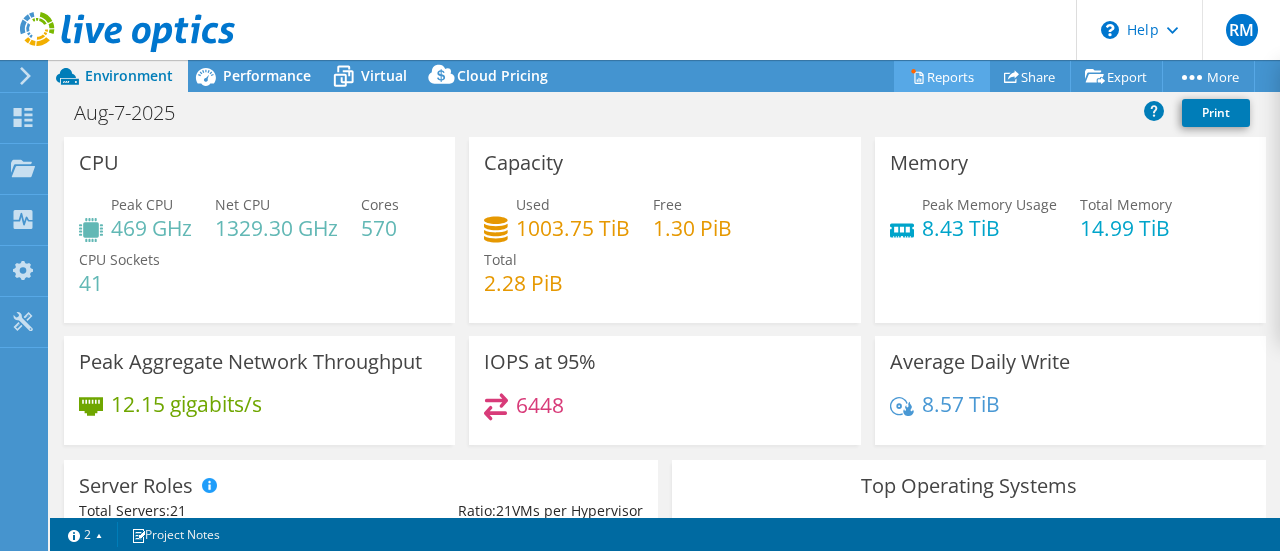 click on "Reports" at bounding box center [942, 76] 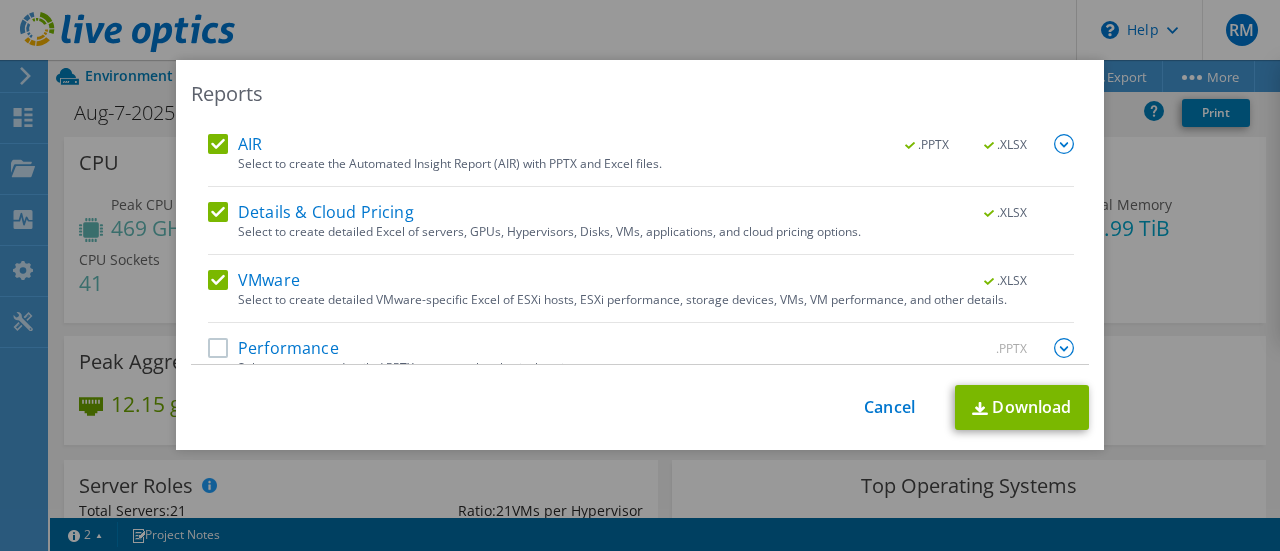 scroll, scrollTop: 128, scrollLeft: 0, axis: vertical 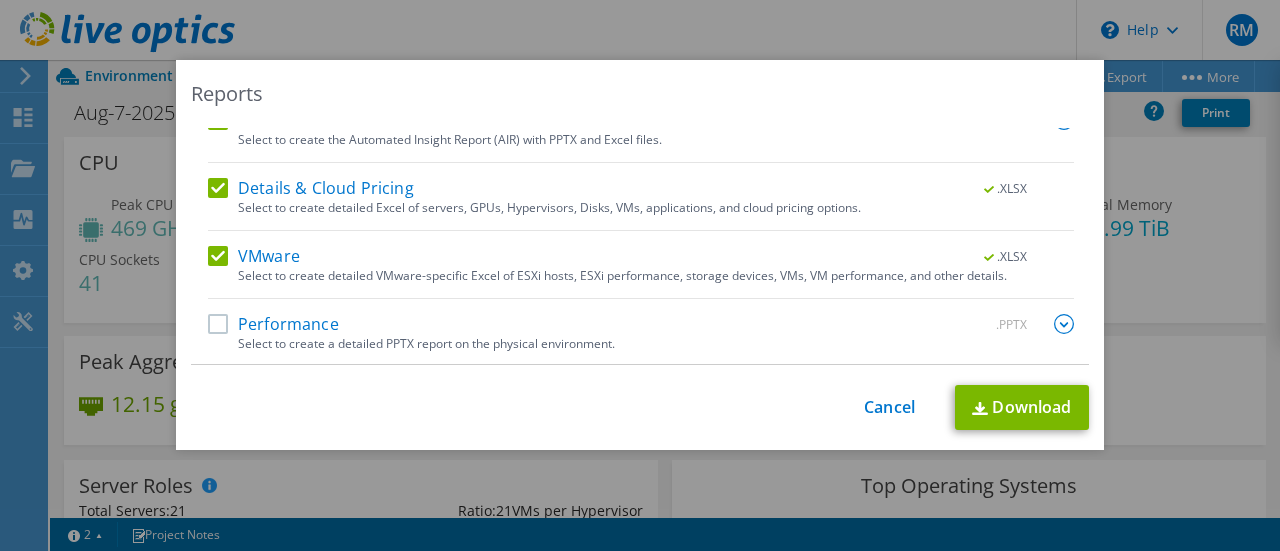 click on "Performance" at bounding box center (273, 324) 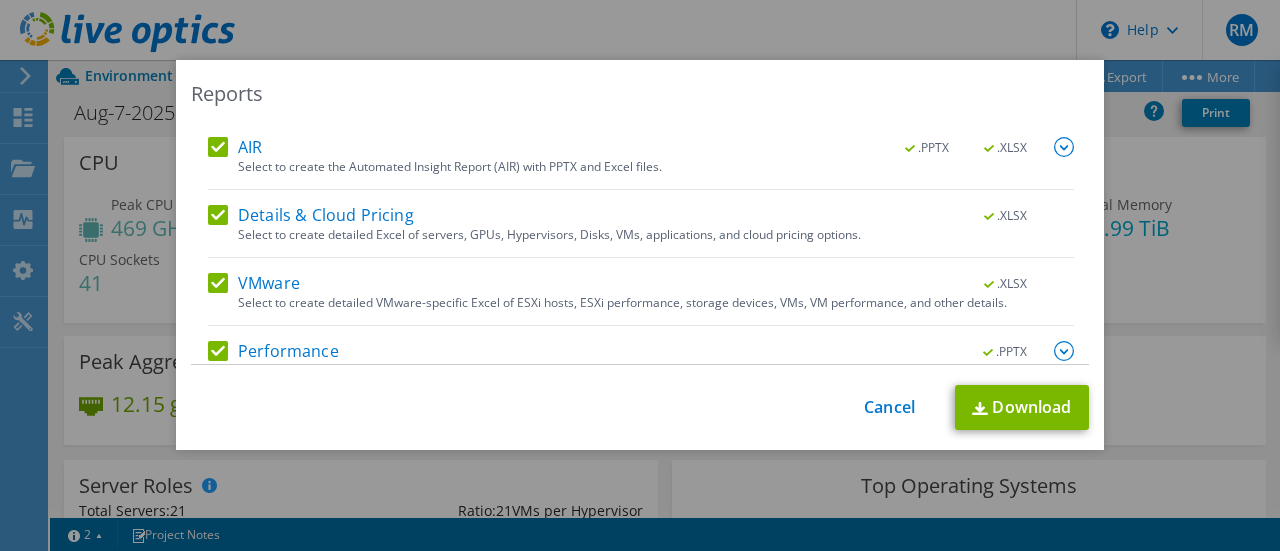 scroll, scrollTop: 28, scrollLeft: 0, axis: vertical 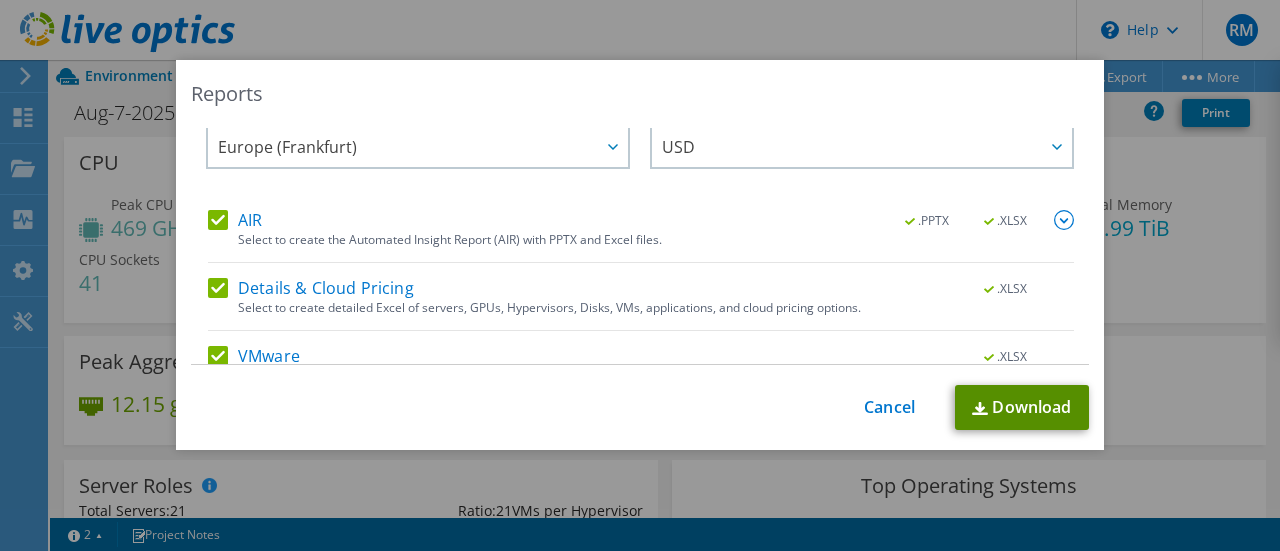 click on "Download" at bounding box center (1022, 407) 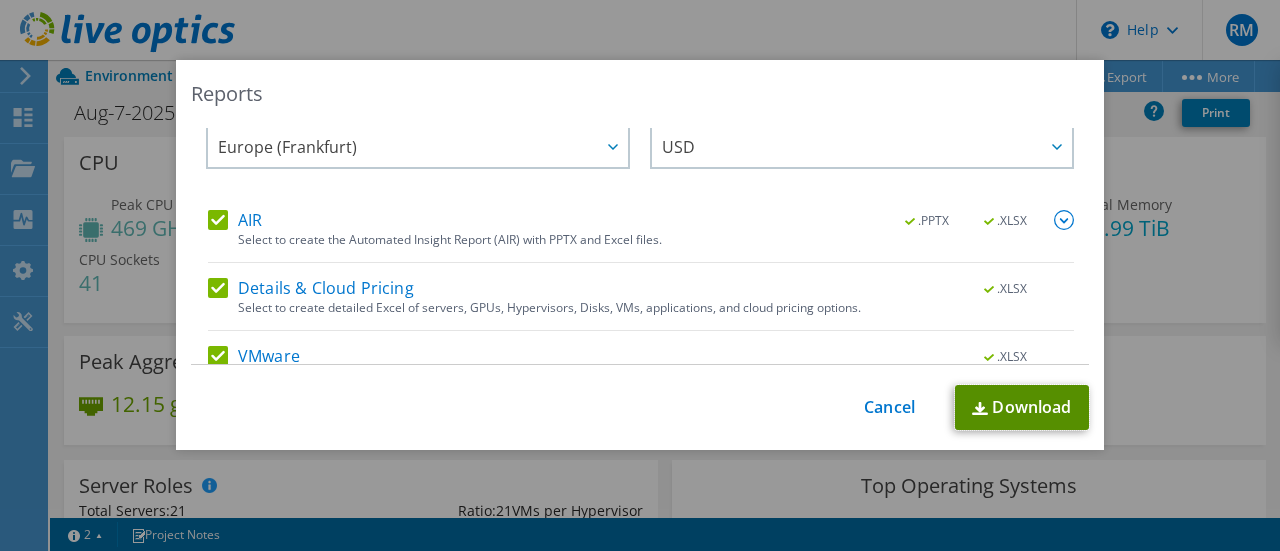 scroll, scrollTop: 128, scrollLeft: 0, axis: vertical 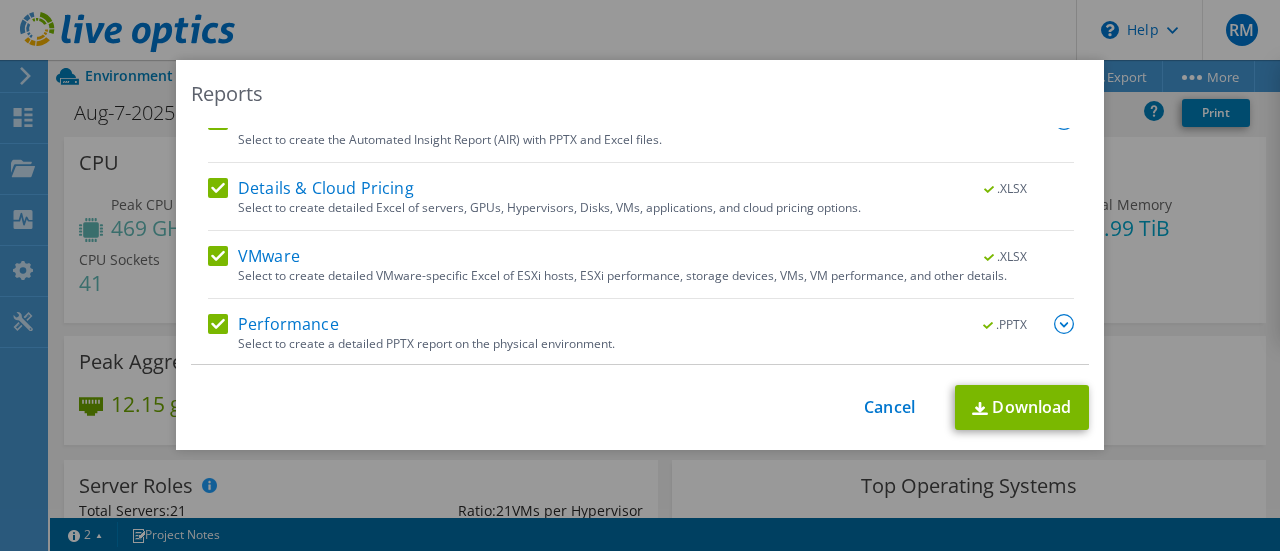 click on "Reports
Select Region for Cloud Pricing
Asia Pacific (Hong Kong)
Asia Pacific (Mumbai)
Asia Pacific (Seoul)
Asia Pacific (Singapore)
Asia Pacific (Tokyo)
Australia
Canada
Europe (Frankfurt)
Europe (London)
South America (Sao Paulo)
US East (Virginia)
US West (California)
Europe (Frankfurt)" at bounding box center [640, 275] 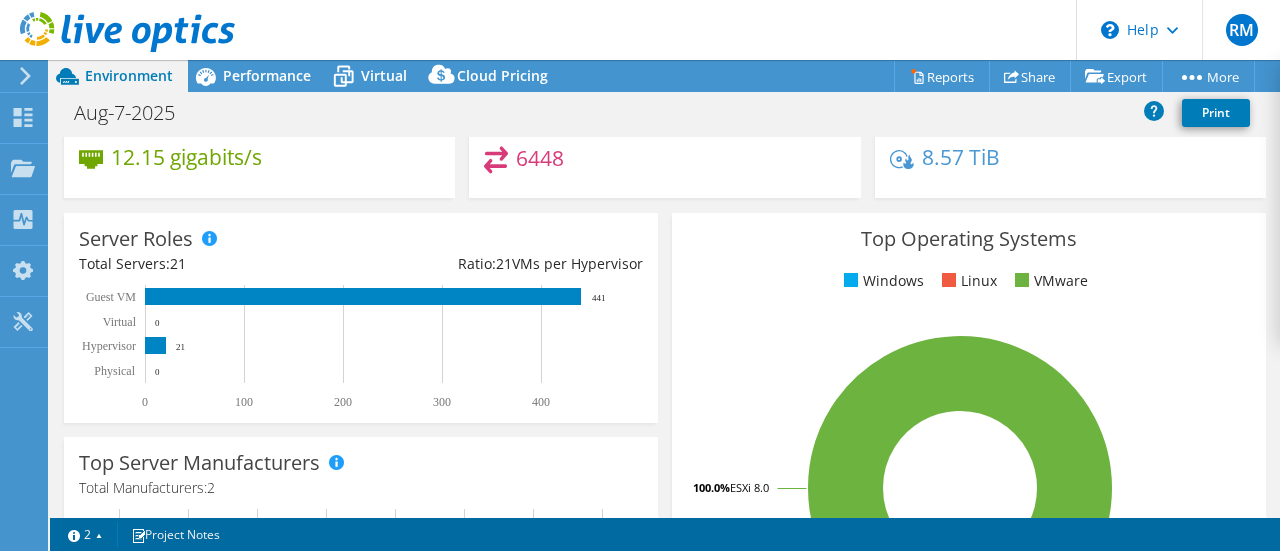 scroll, scrollTop: 0, scrollLeft: 0, axis: both 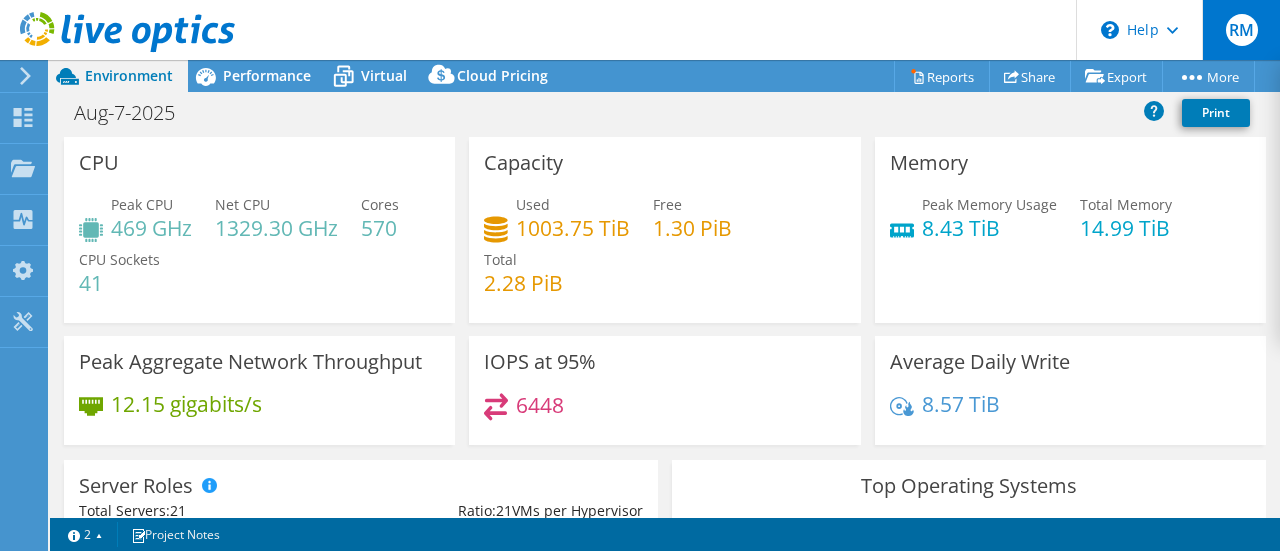 click on "RM" at bounding box center (1242, 30) 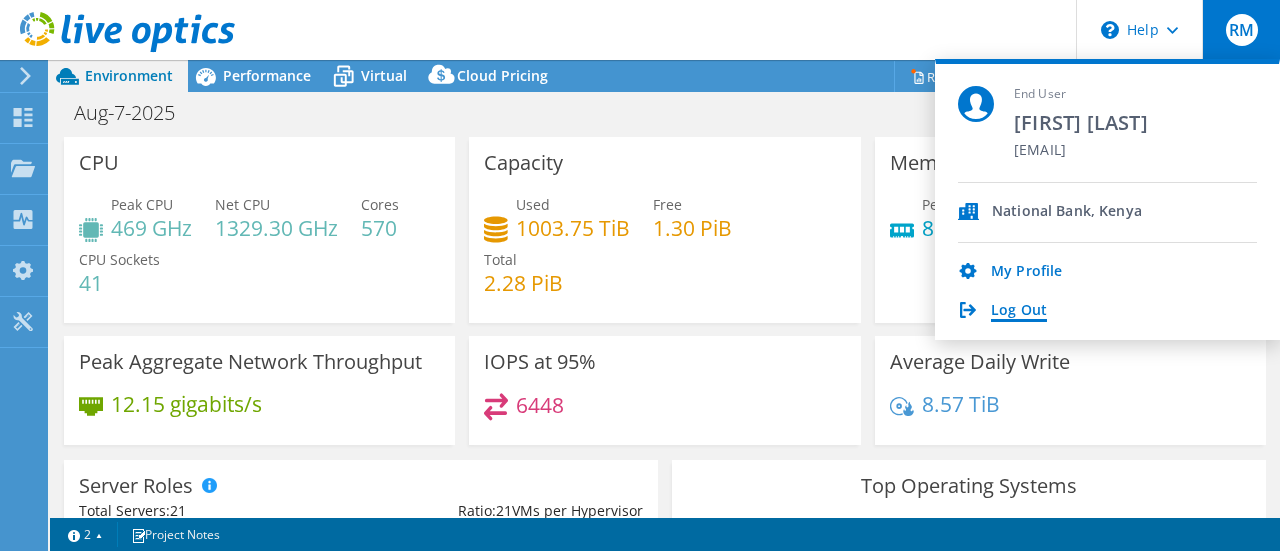 click on "End User
Renken Muinde
rnmuinde@nationalbank.co.ke
National Bank, Kenya
My Profile
Log Out" at bounding box center [1107, 199] 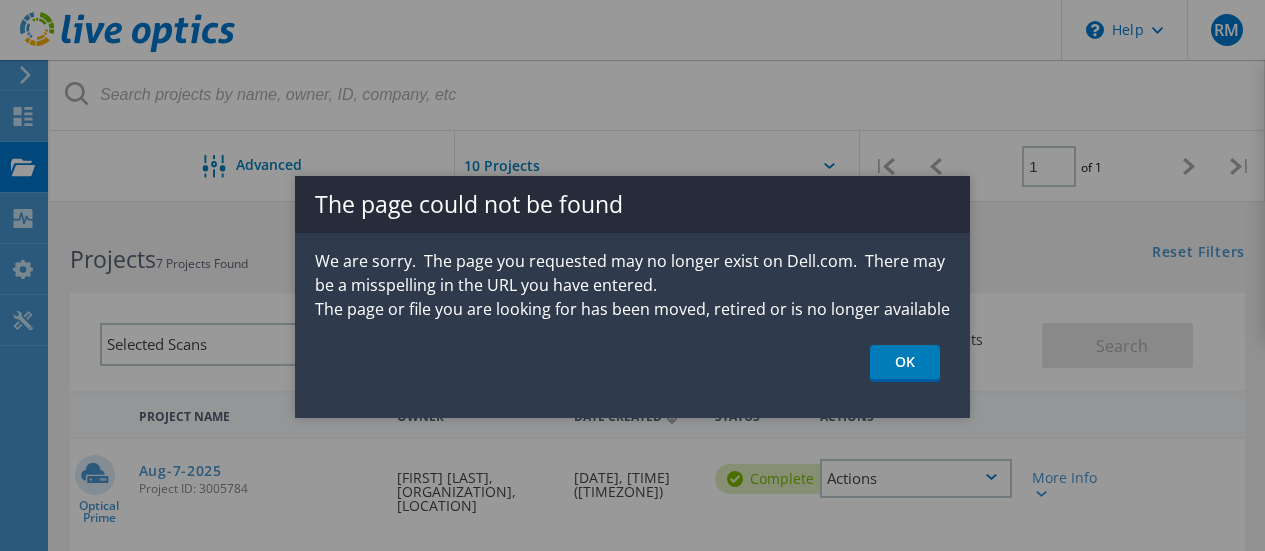 scroll, scrollTop: 0, scrollLeft: 0, axis: both 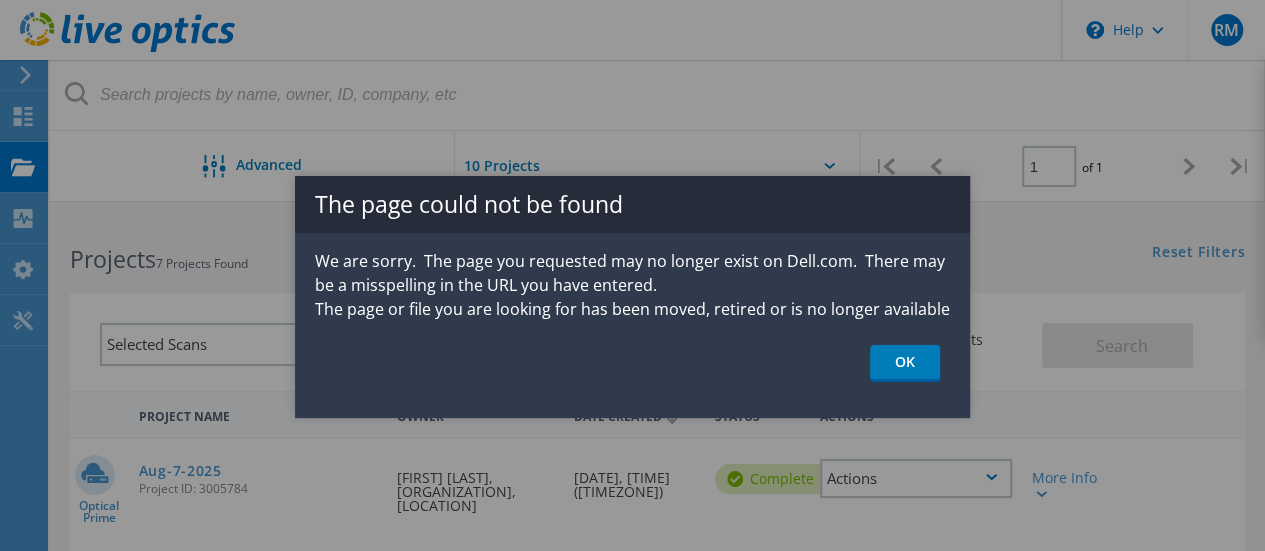 click on "OK" at bounding box center [905, 363] 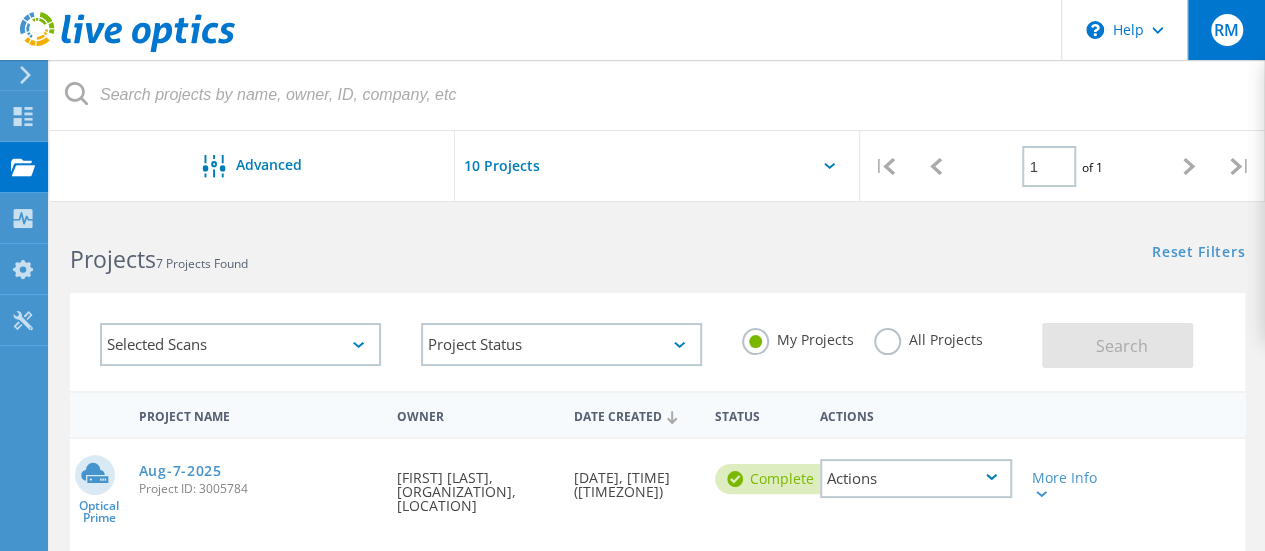 click on "RM" at bounding box center [1226, 30] 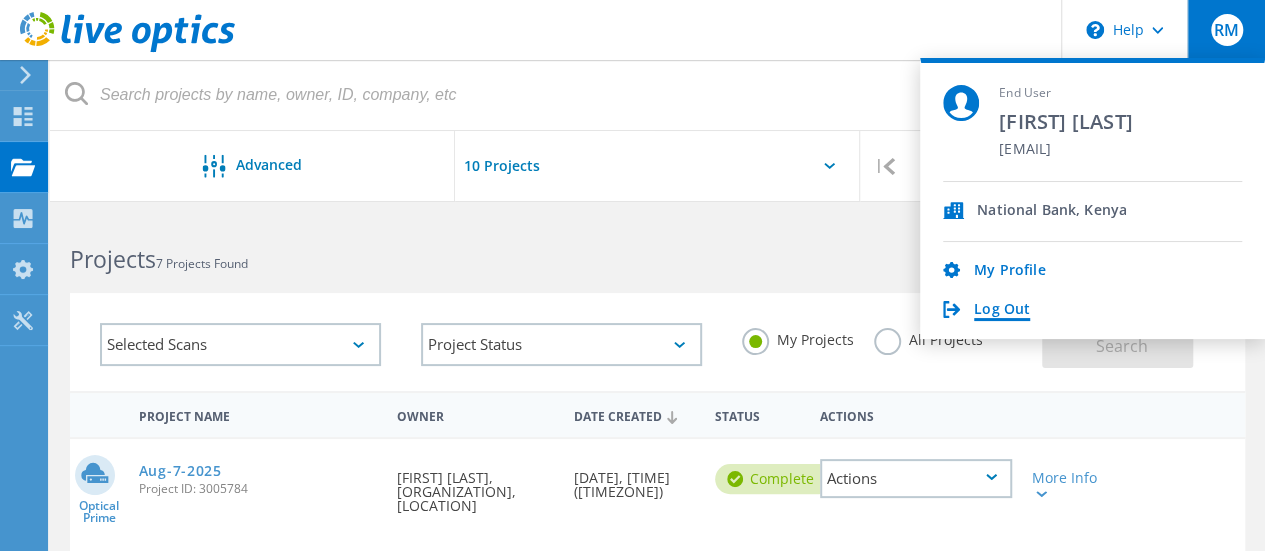 click on "Log Out" 